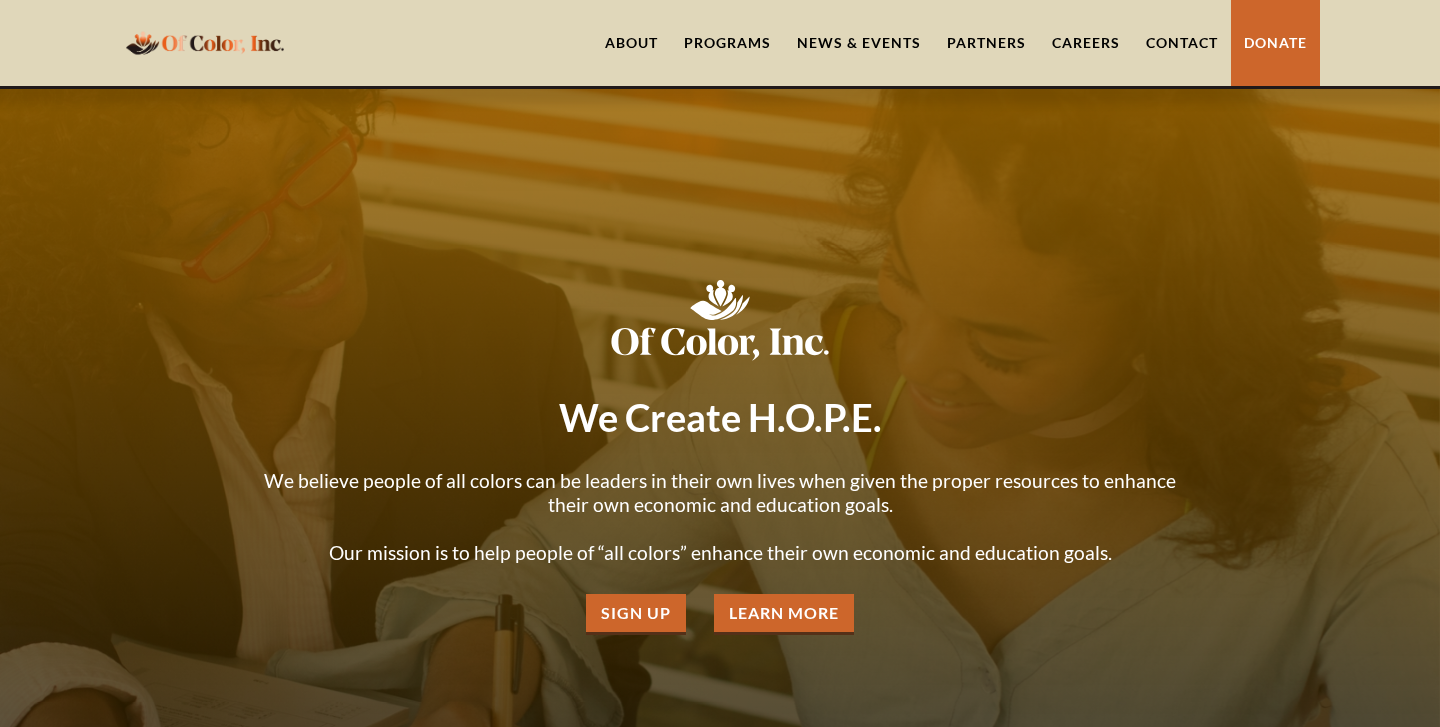 scroll, scrollTop: 0, scrollLeft: 0, axis: both 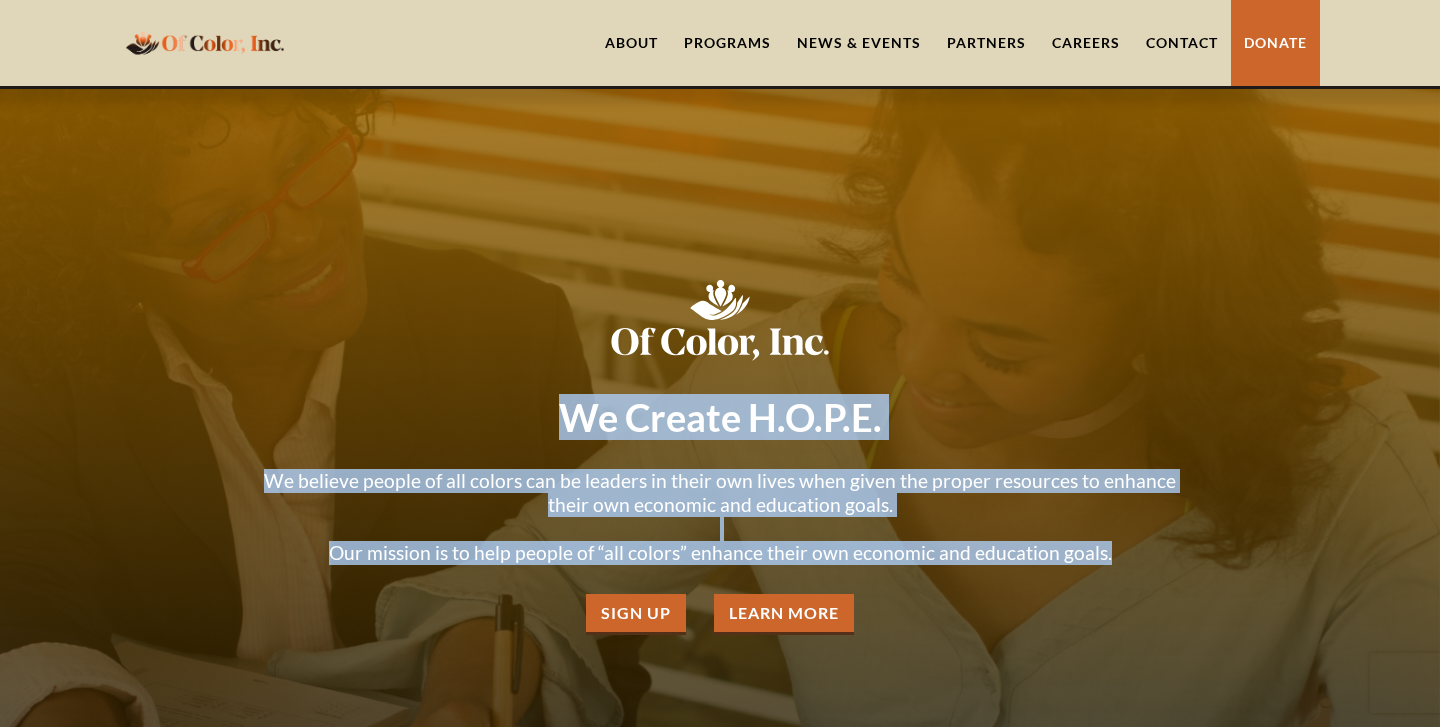 drag, startPoint x: 572, startPoint y: 382, endPoint x: 1112, endPoint y: 517, distance: 556.61926 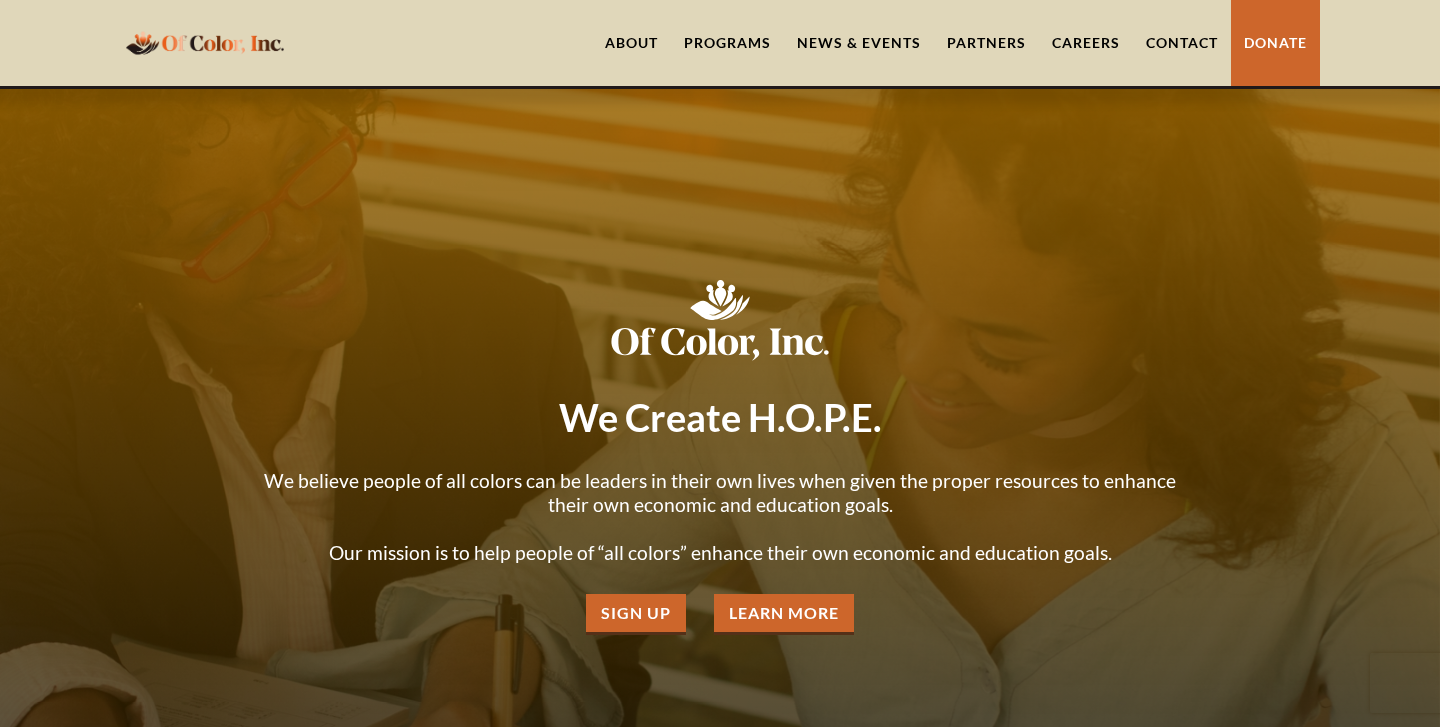click at bounding box center (720, 452) 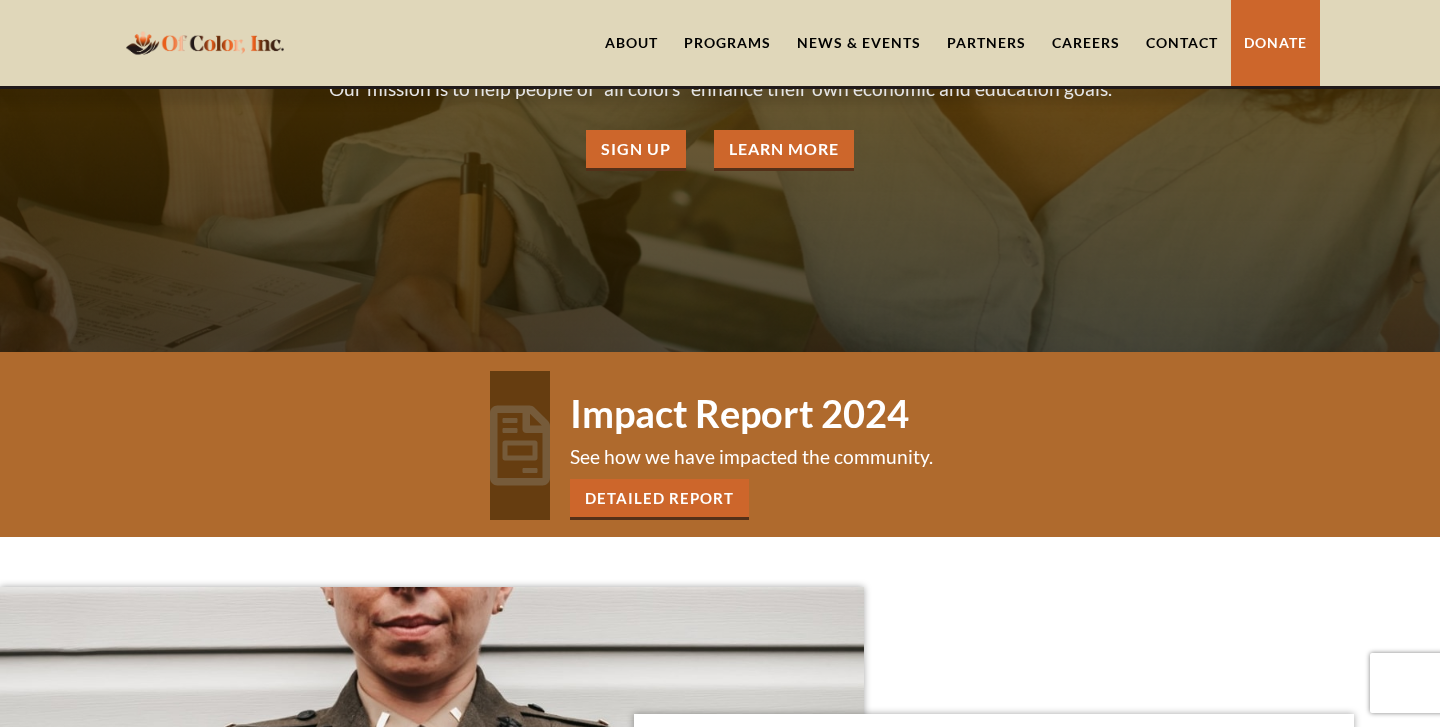 click on "Learn More" at bounding box center [784, 150] 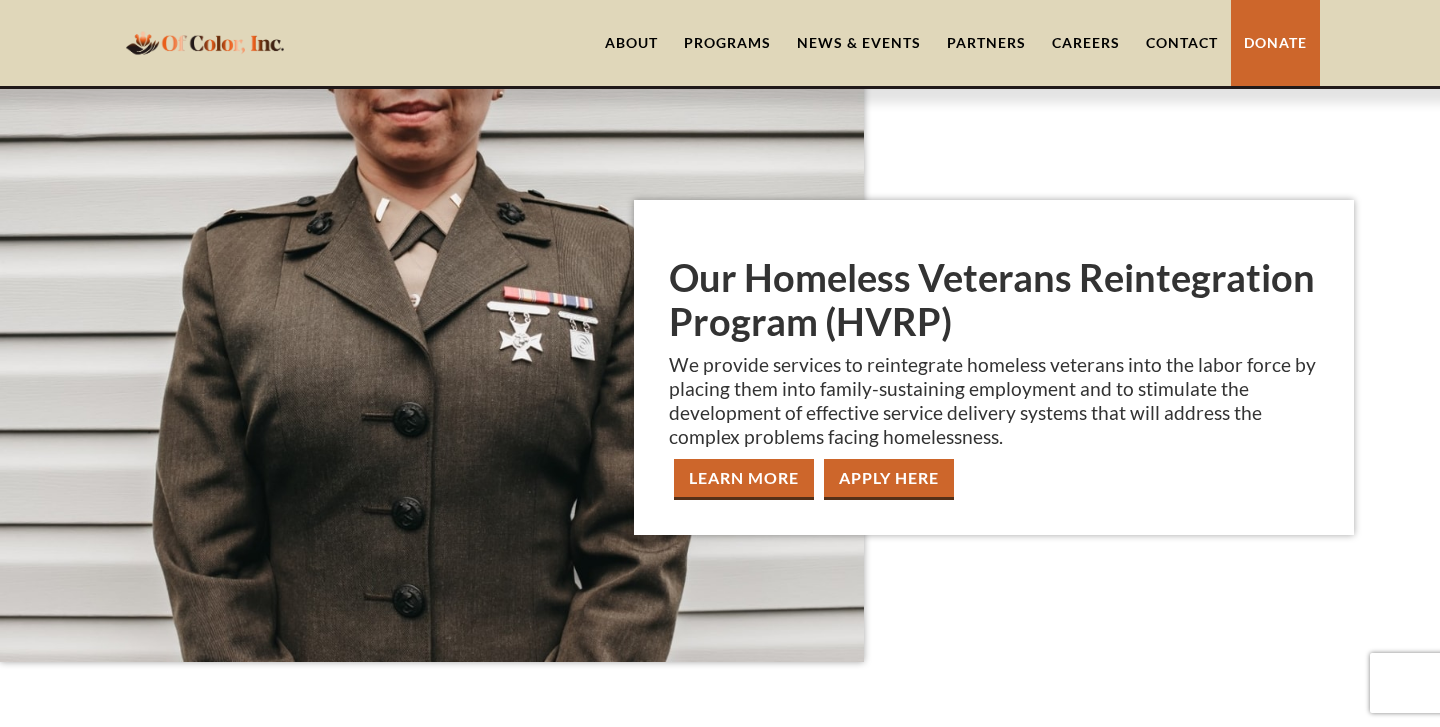 scroll, scrollTop: 1001, scrollLeft: 0, axis: vertical 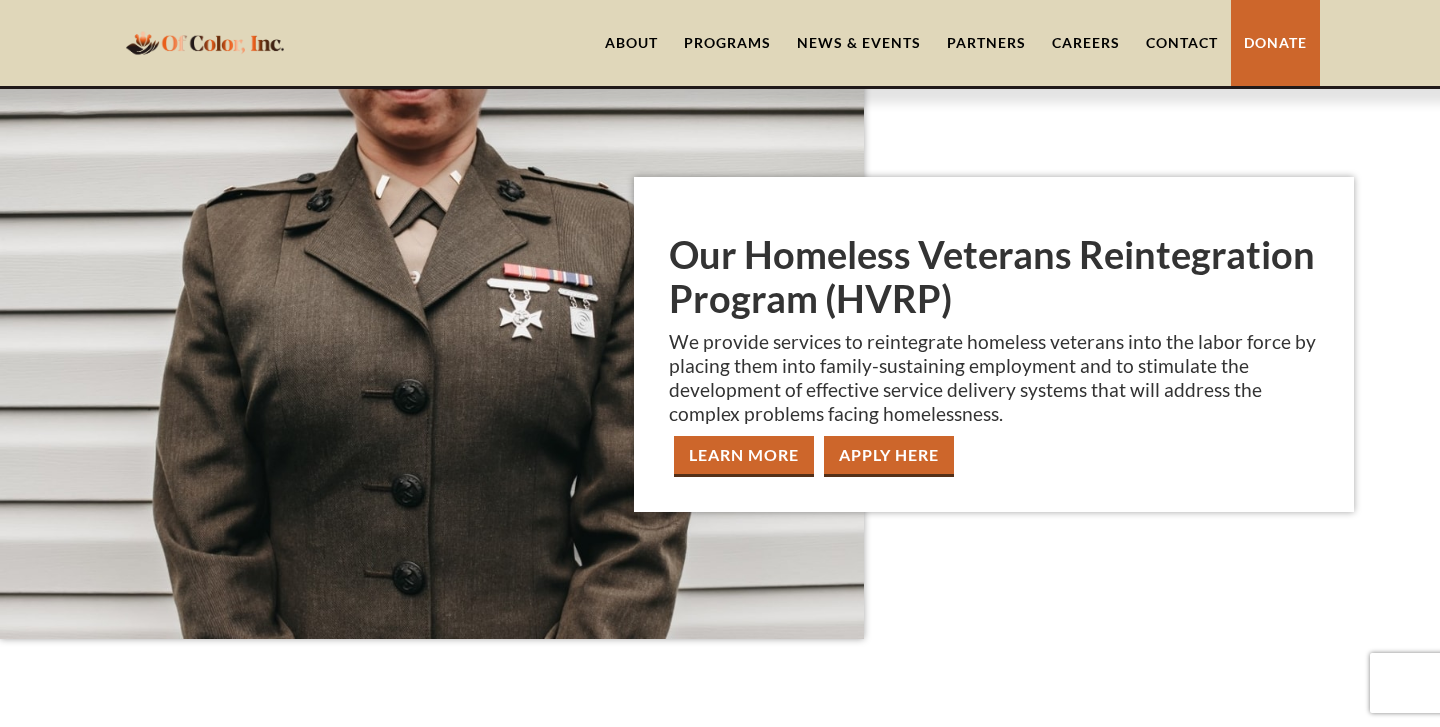 click on "About" at bounding box center [631, 43] 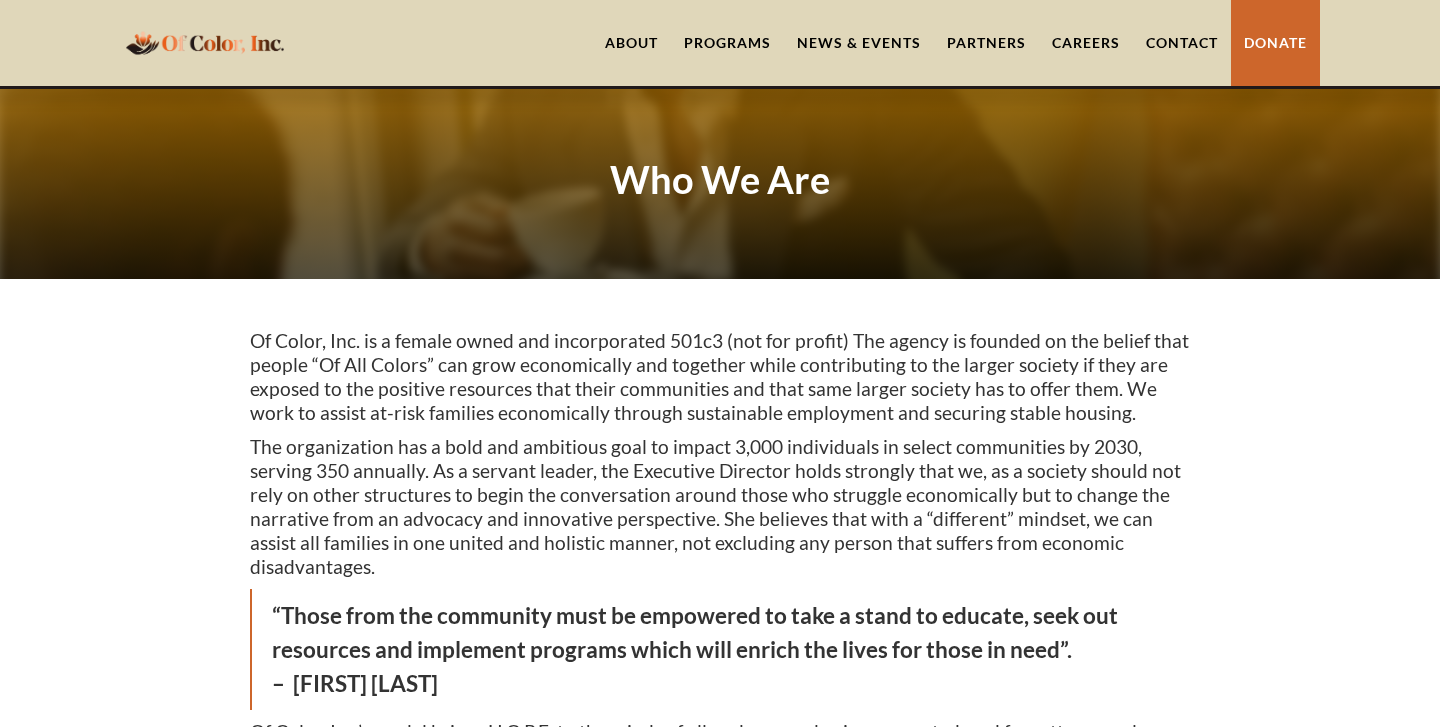 scroll, scrollTop: 0, scrollLeft: 0, axis: both 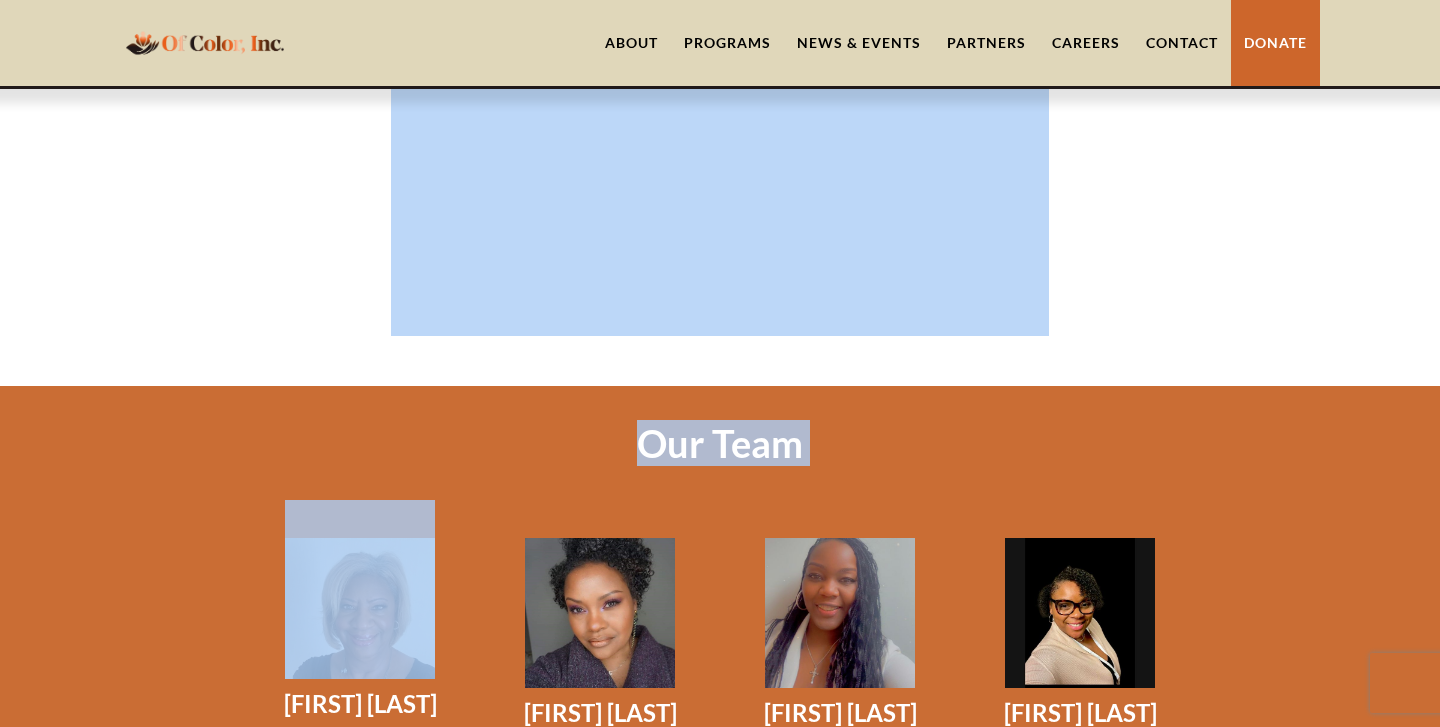 drag, startPoint x: 251, startPoint y: 380, endPoint x: 322, endPoint y: 498, distance: 137.71347 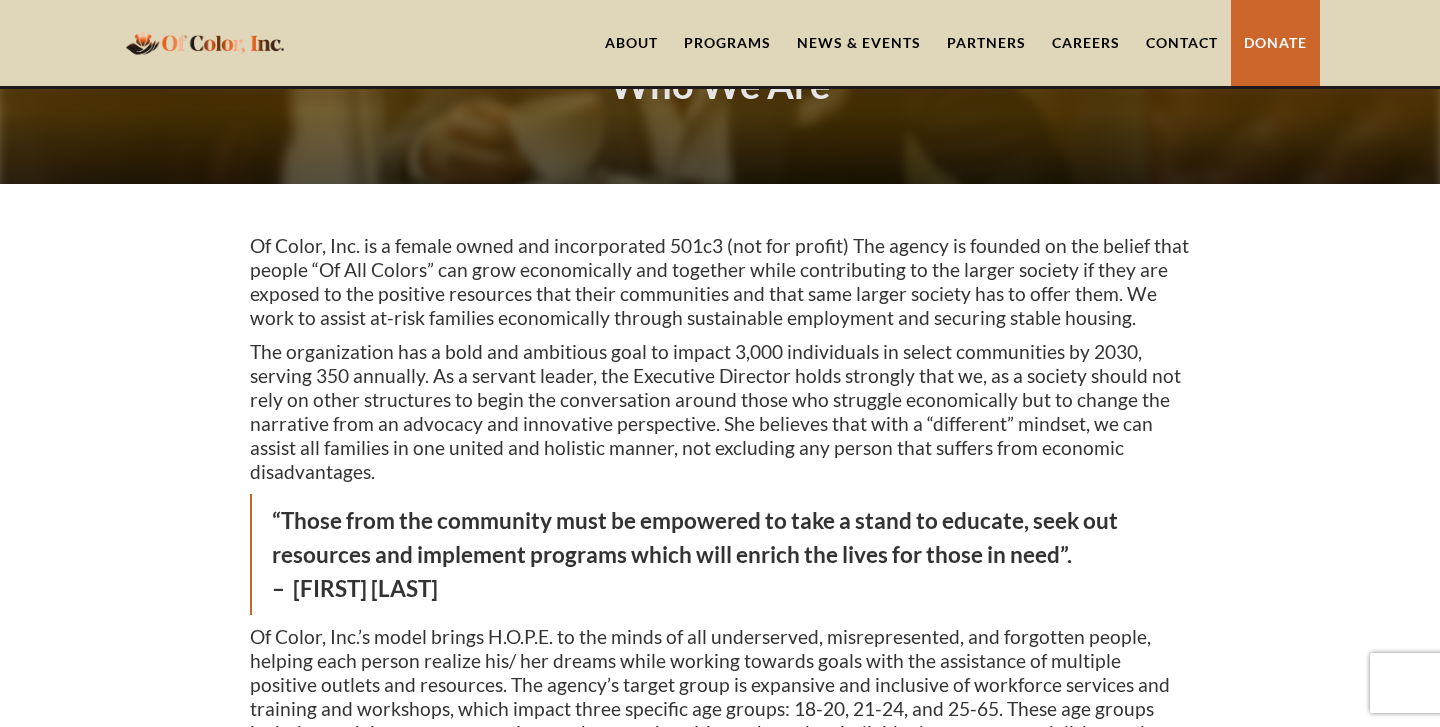 scroll, scrollTop: 98, scrollLeft: 0, axis: vertical 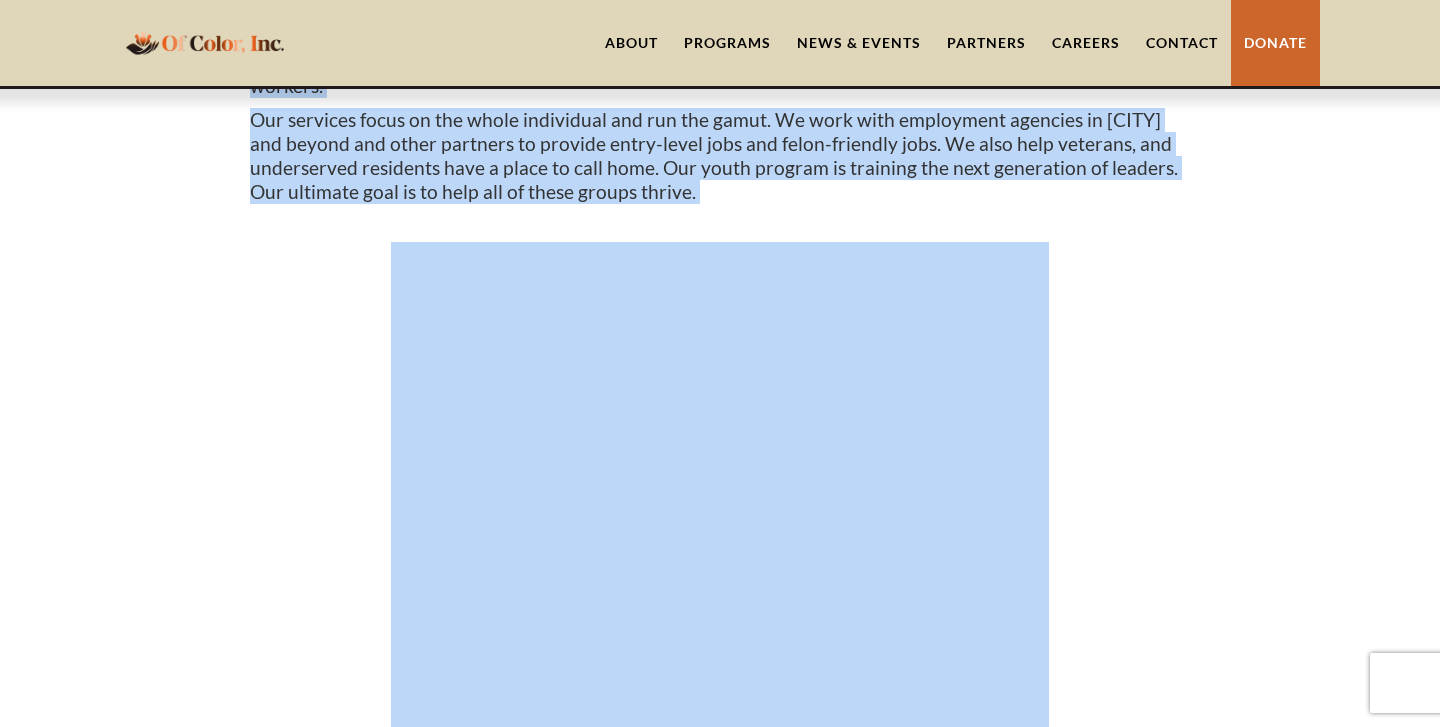 drag, startPoint x: 254, startPoint y: 238, endPoint x: 699, endPoint y: 142, distance: 455.2373 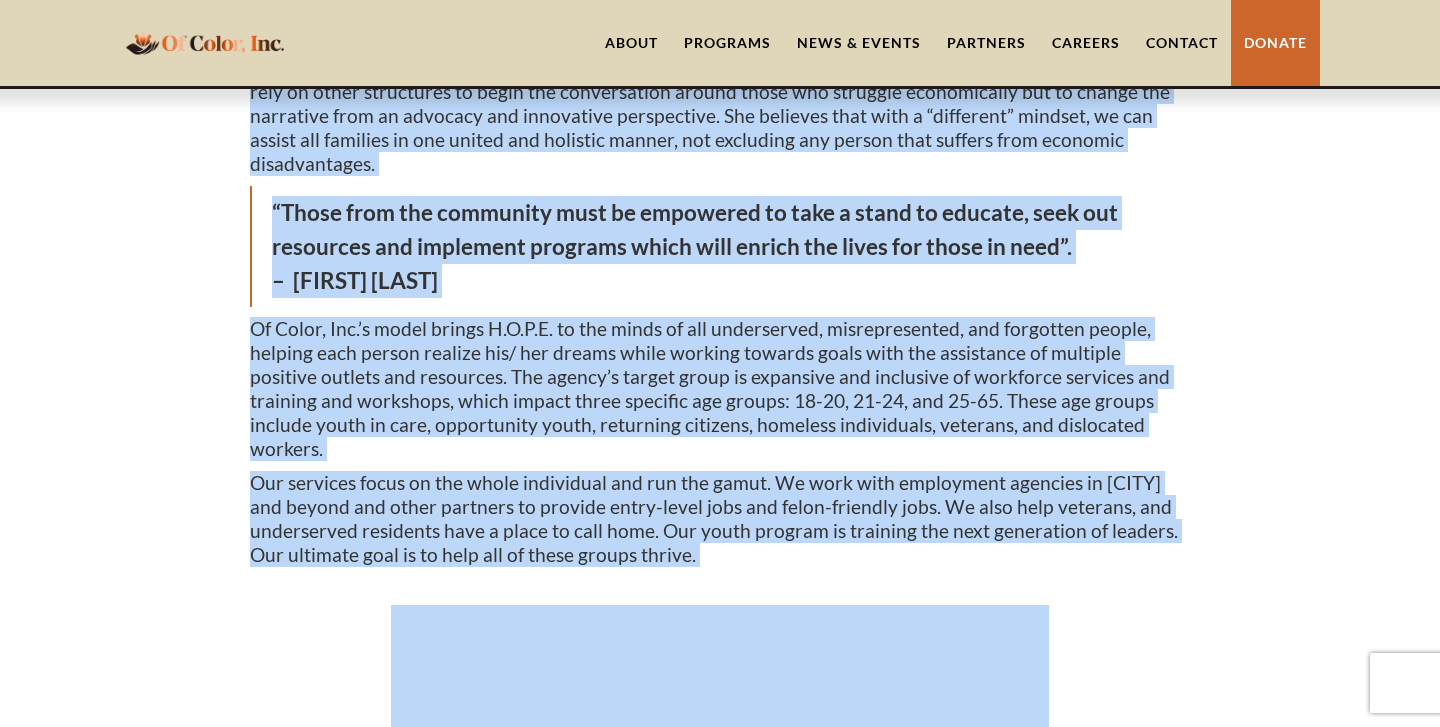 scroll, scrollTop: 152, scrollLeft: 0, axis: vertical 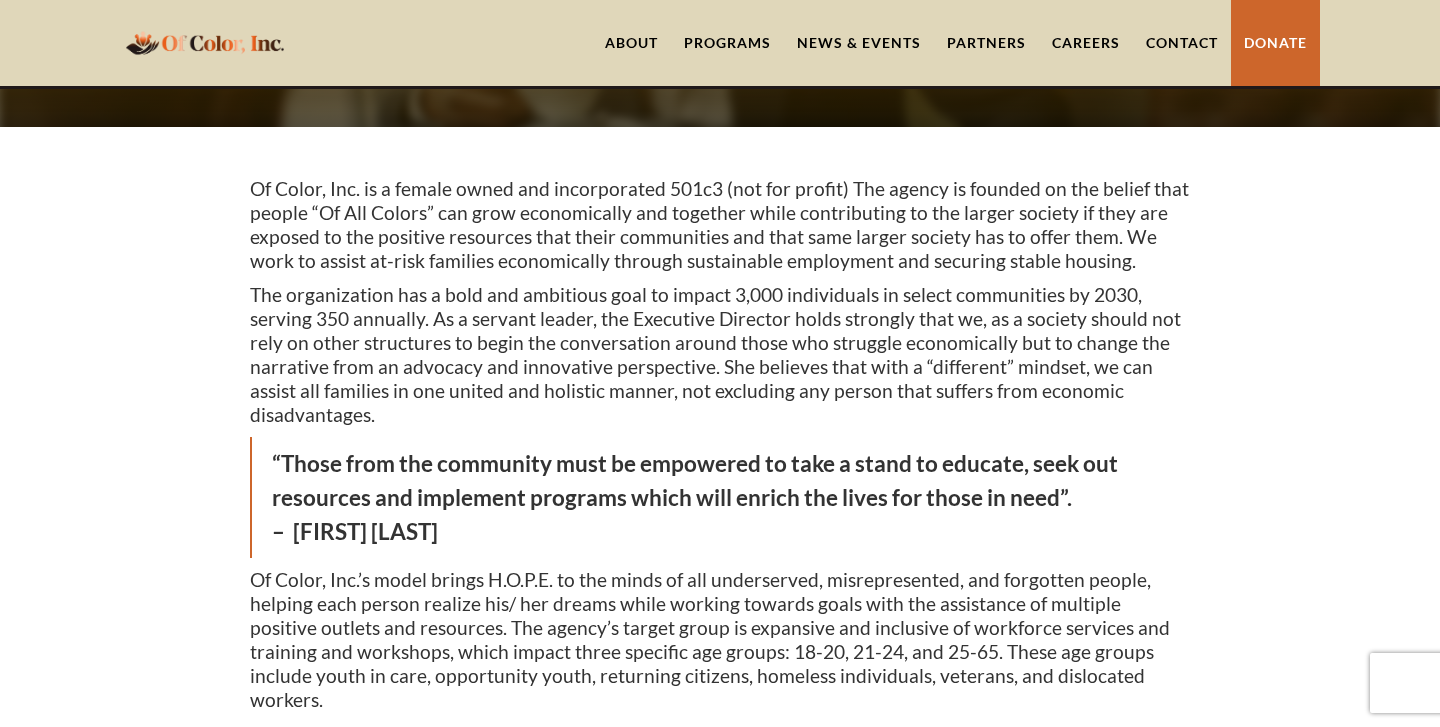 click on "“Those from the community must be empowered to take a stand to educate, seek out resources and implement programs which will enrich the lives for those in need”. –  Renita White" at bounding box center [720, 497] 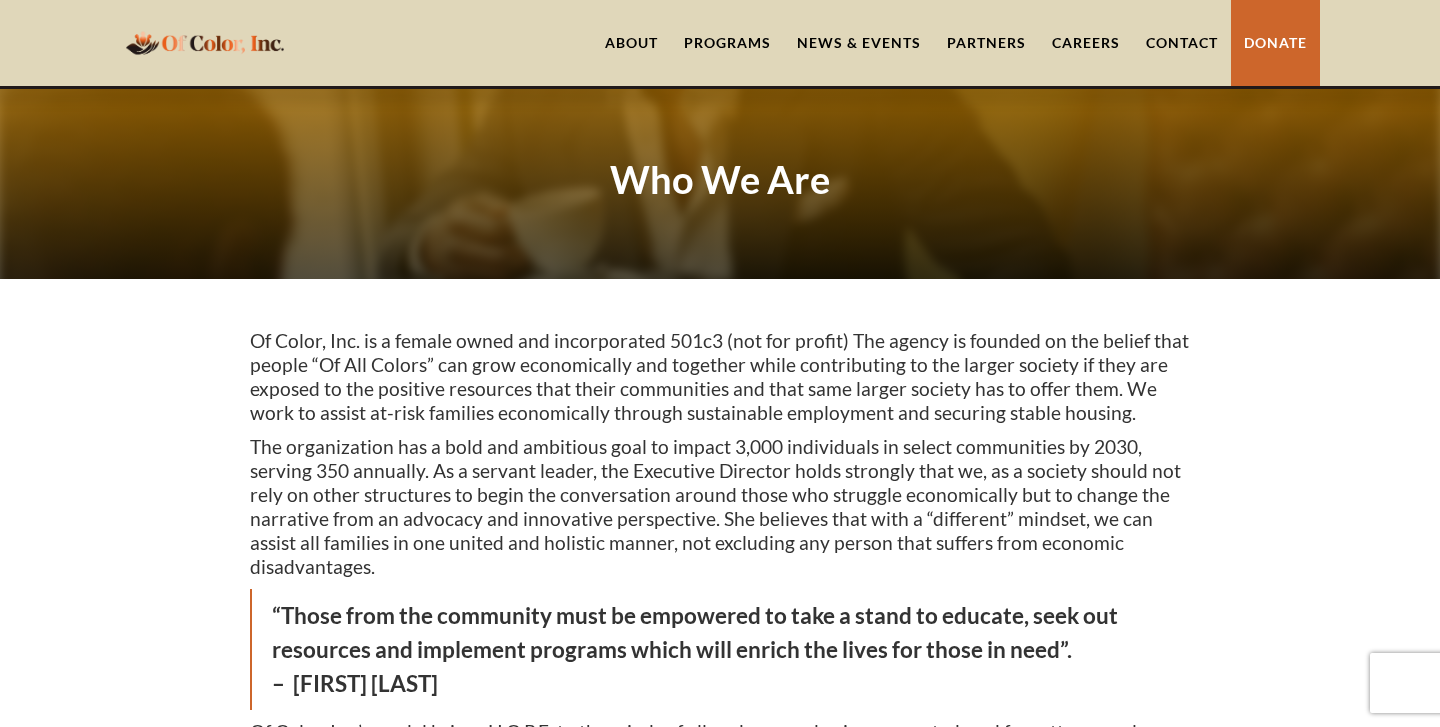 click on "Programs" at bounding box center [727, 43] 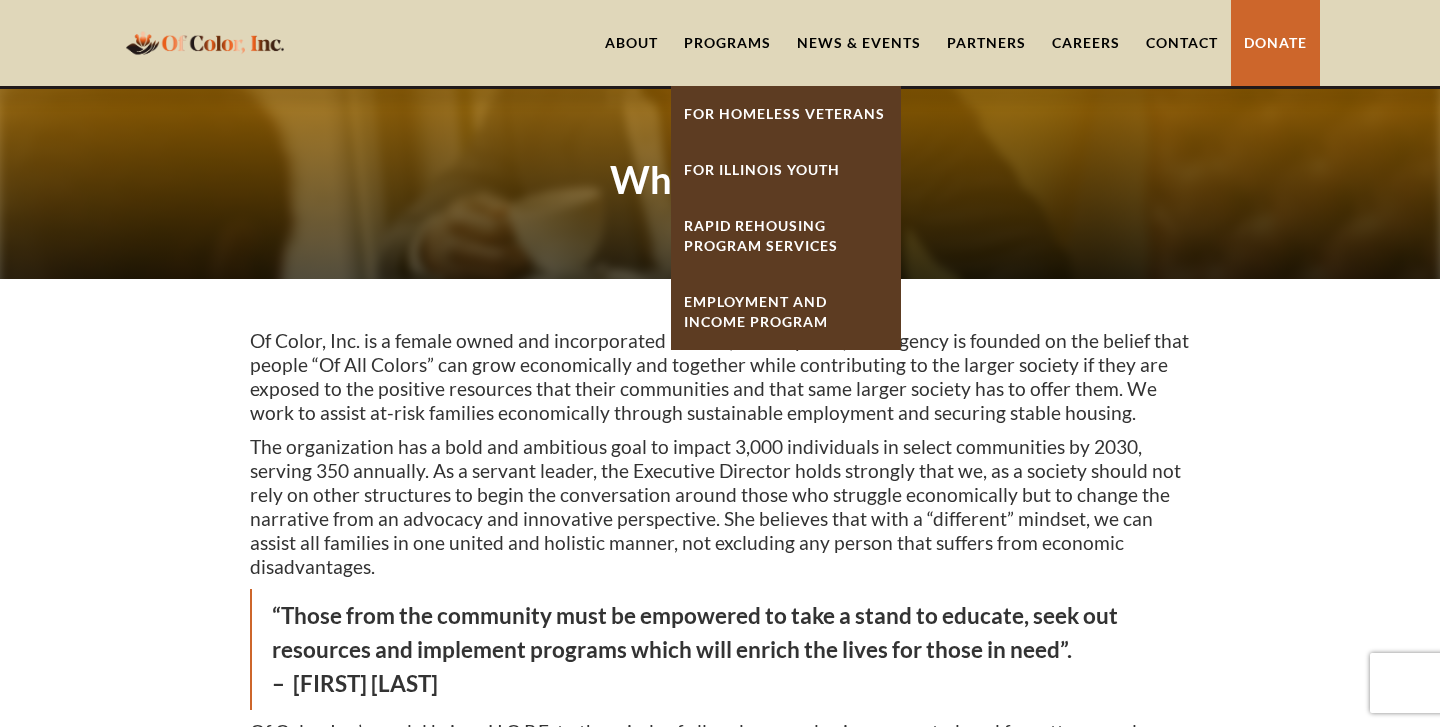 click on "For Homeless Veterans" at bounding box center (786, 114) 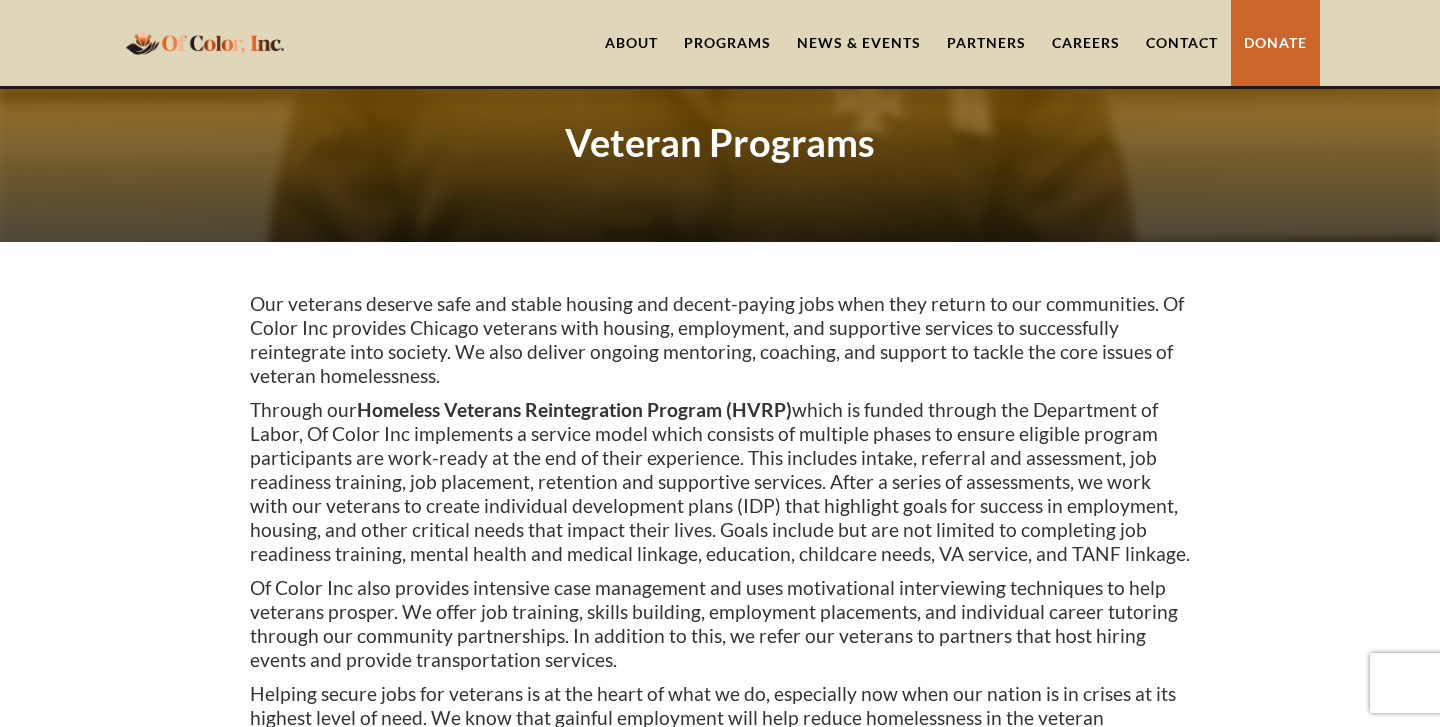 scroll, scrollTop: 36, scrollLeft: 0, axis: vertical 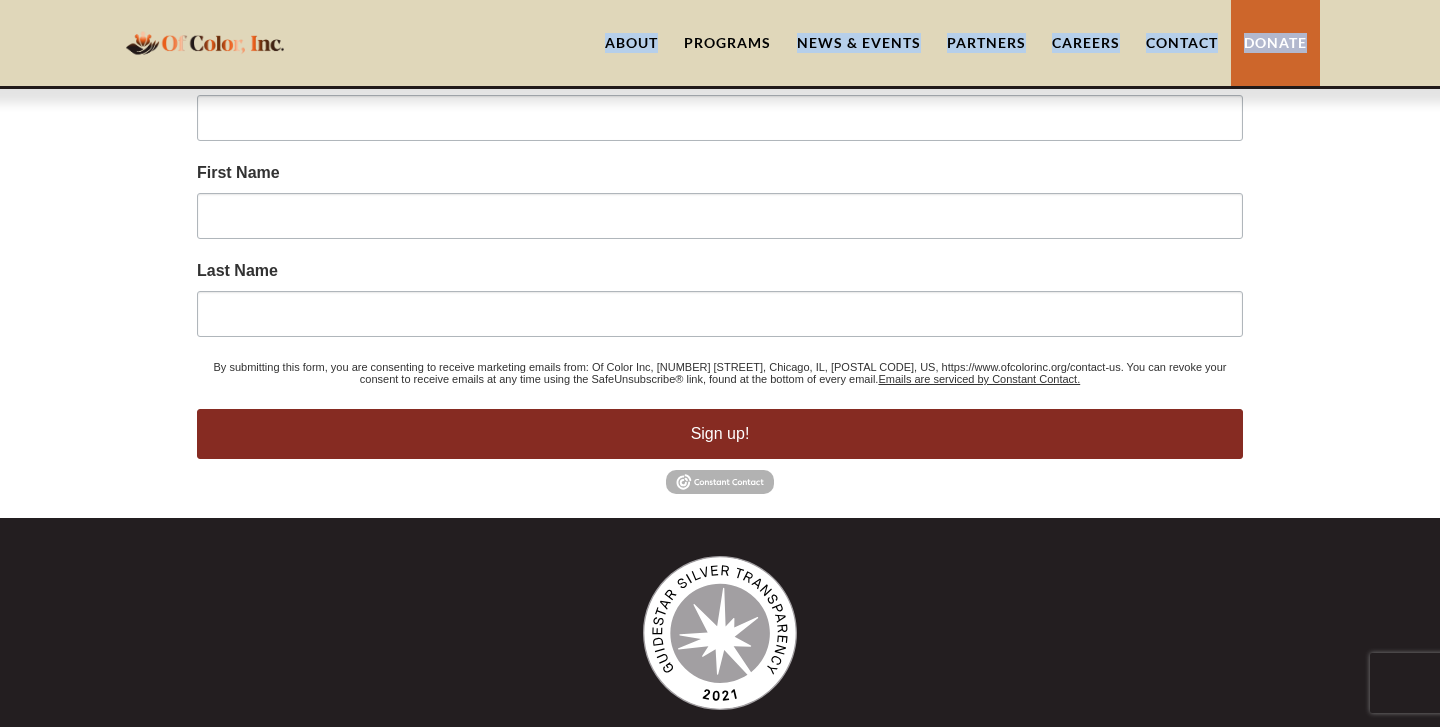 drag, startPoint x: 566, startPoint y: 142, endPoint x: 587, endPoint y: 64, distance: 80.77747 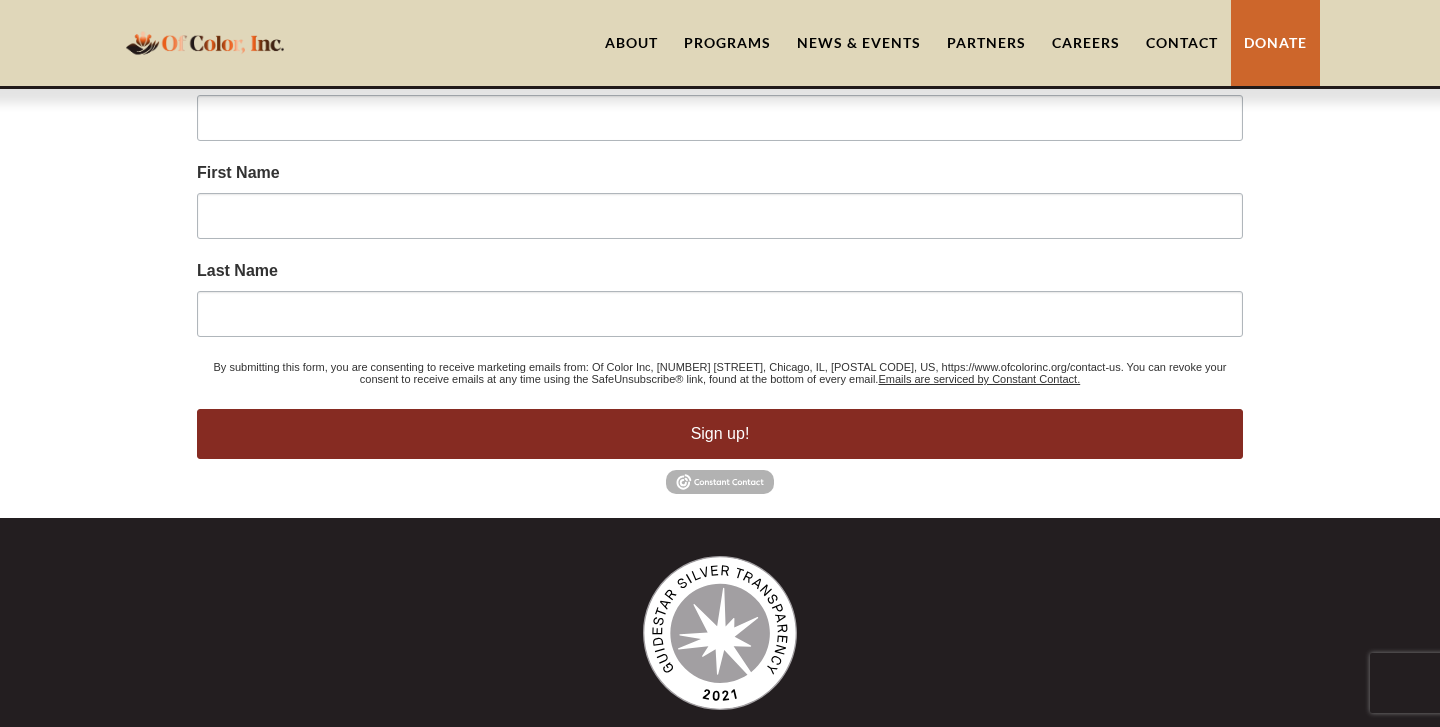 click on "Sign up for updates!
Get News from Of Color Inc in your inbox.
[EMAIL]
[FIRST]
[LAST]
Sorry, we could not complete your sign-up. Please contact us to resolve this.
Operation timed out, please try again.
Emails are serviced by Constant Contact.
Sign up!" at bounding box center (720, 212) 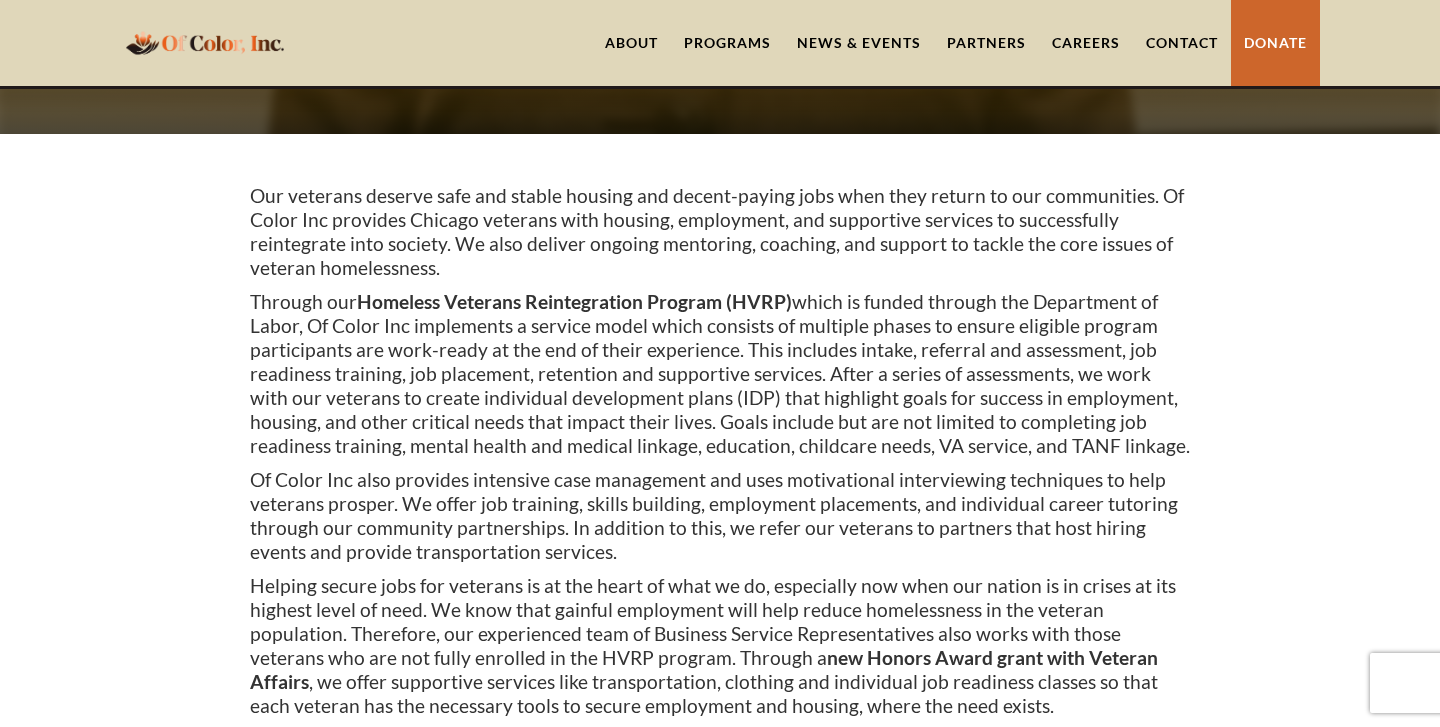 scroll, scrollTop: 144, scrollLeft: 0, axis: vertical 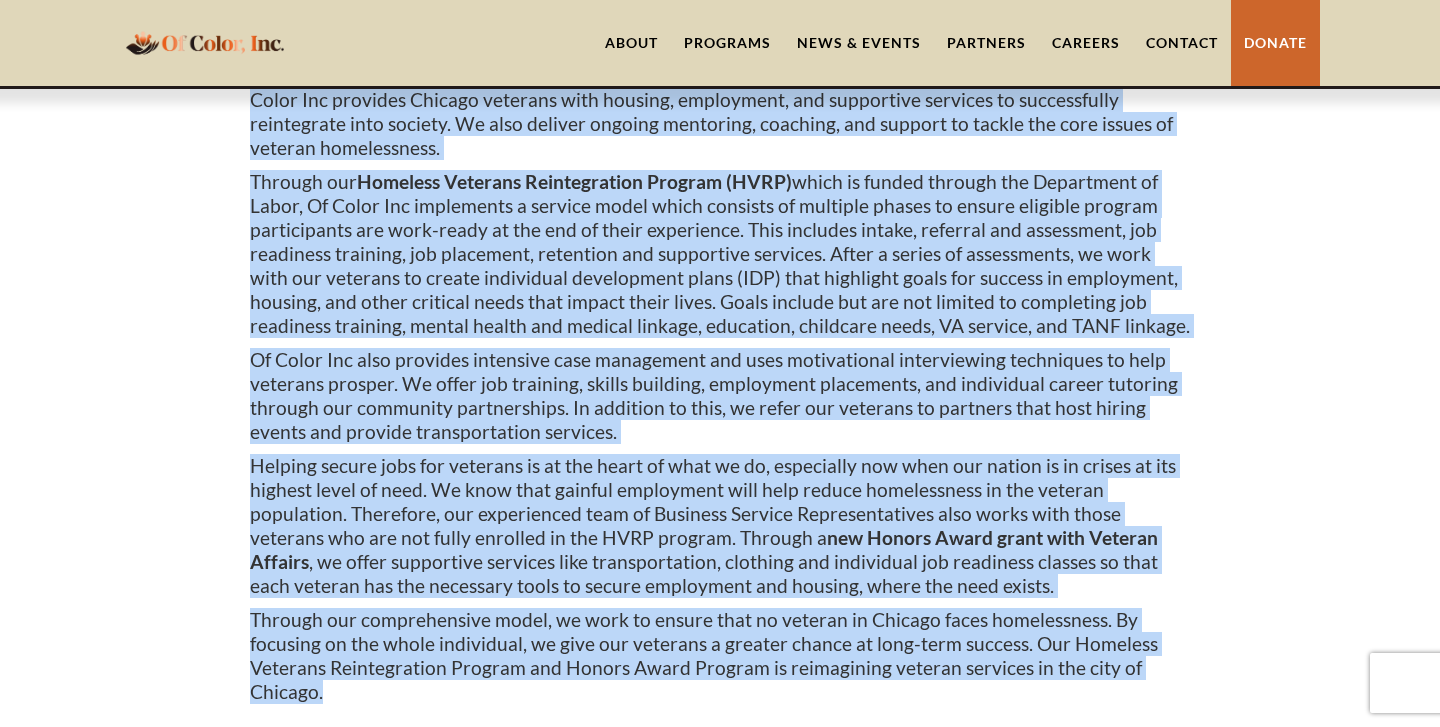 drag, startPoint x: 253, startPoint y: 200, endPoint x: 337, endPoint y: 682, distance: 489.26474 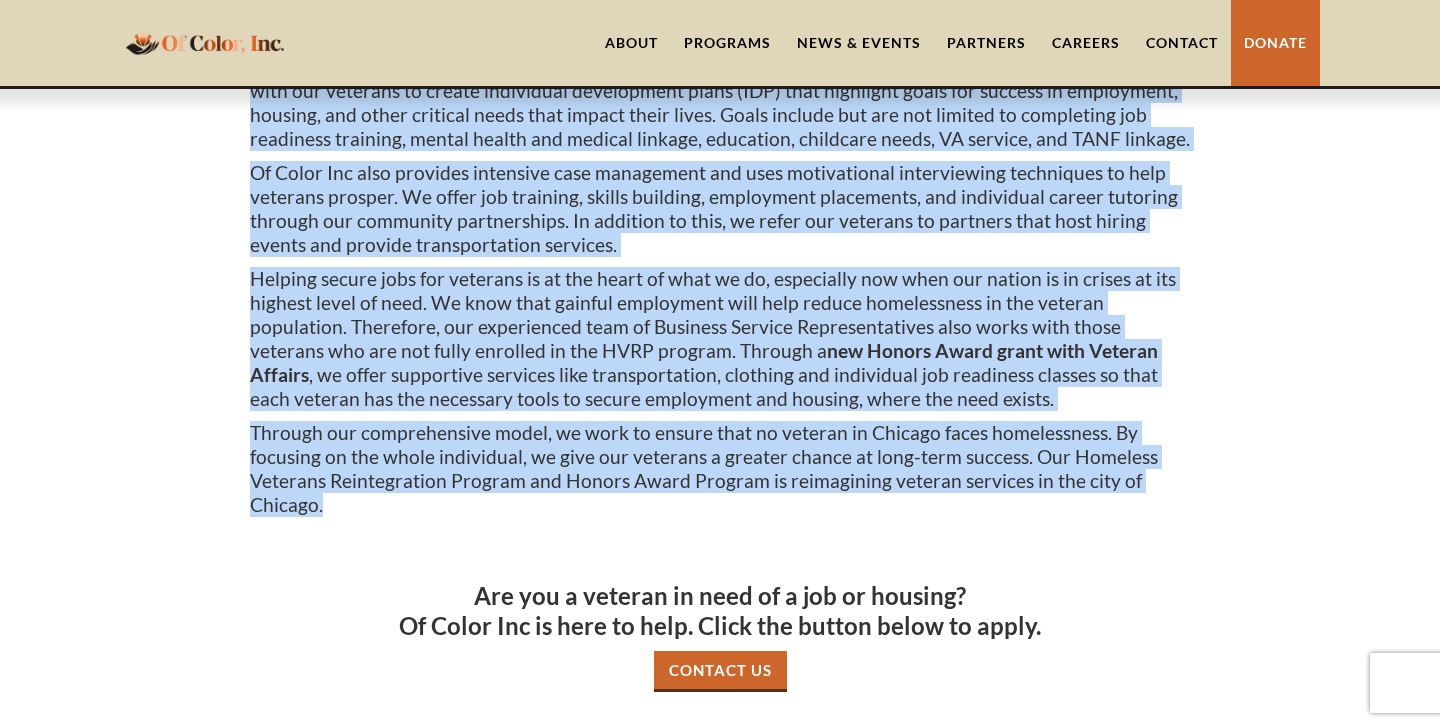 scroll, scrollTop: 300, scrollLeft: 0, axis: vertical 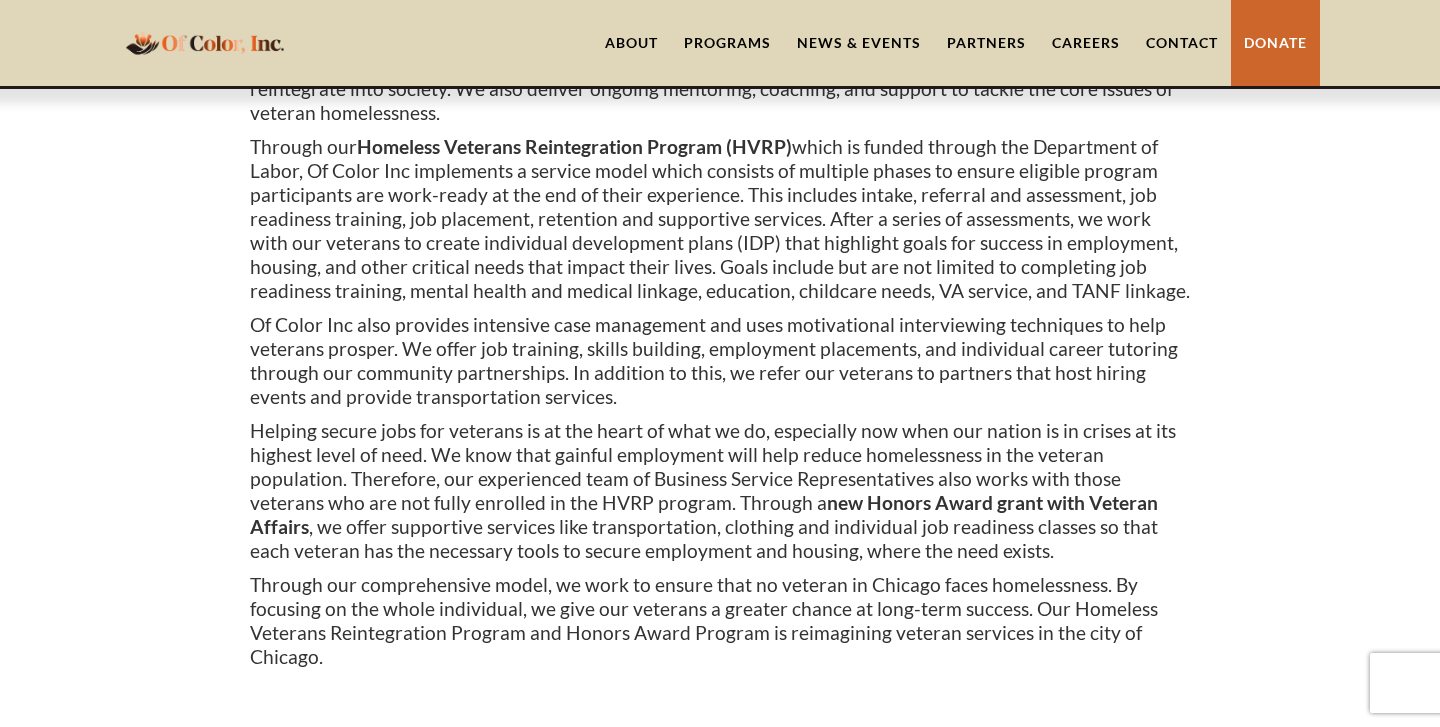 click on "Through our  Homeless Veterans Reintegration Program (HVRP)  which is funded through the Department of Labor, Of Color Inc implements a service model which consists of multiple phases to ensure eligible program participants are work-ready at the end of their experience. This includes intake, referral and assessment, job readiness training, job placement, retention and supportive services. After a series of assessments, we work with our veterans to create individual development plans (IDP) that highlight goals for success in employment, housing, and other critical needs that impact their lives. Goals include but are not limited to completing job readiness training, mental health and medical linkage, education, childcare needs, VA service, and TANF linkage." at bounding box center [720, 219] 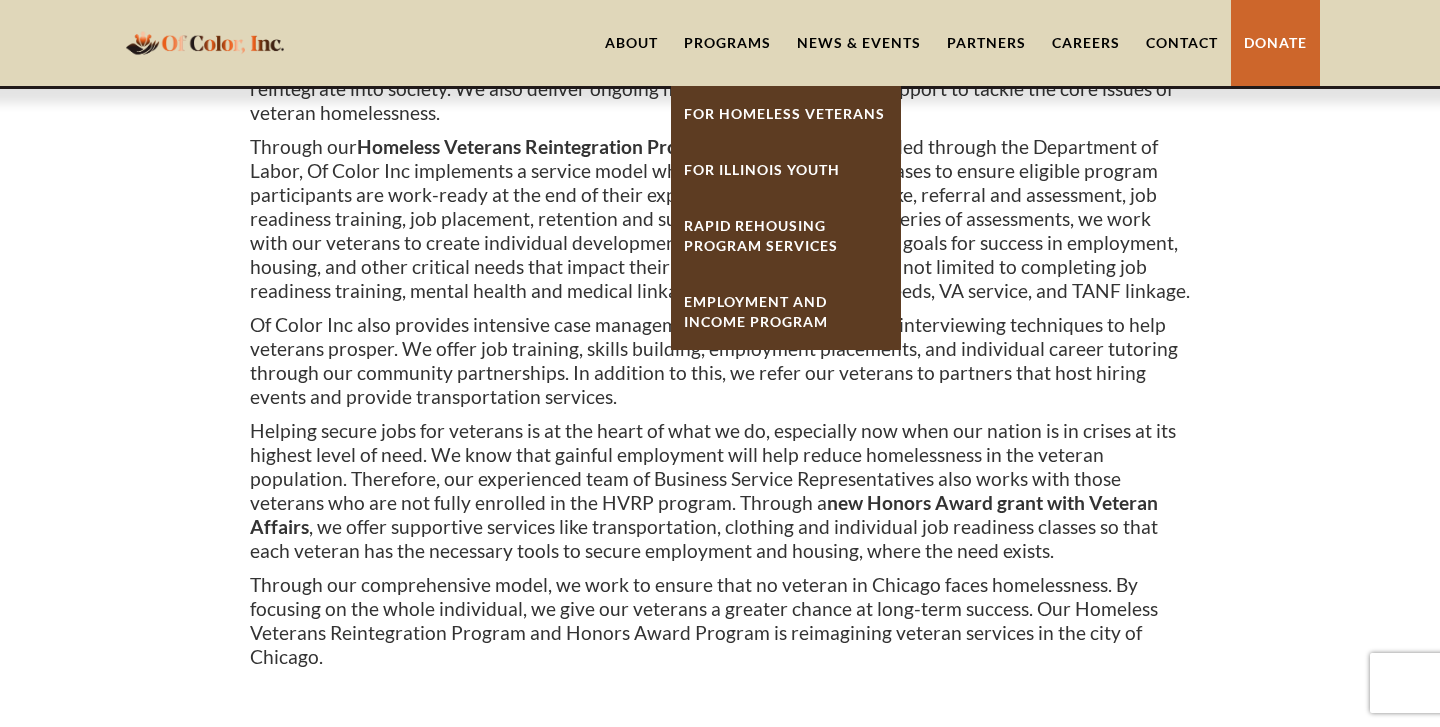 click on "For Illinois Youth" at bounding box center [786, 170] 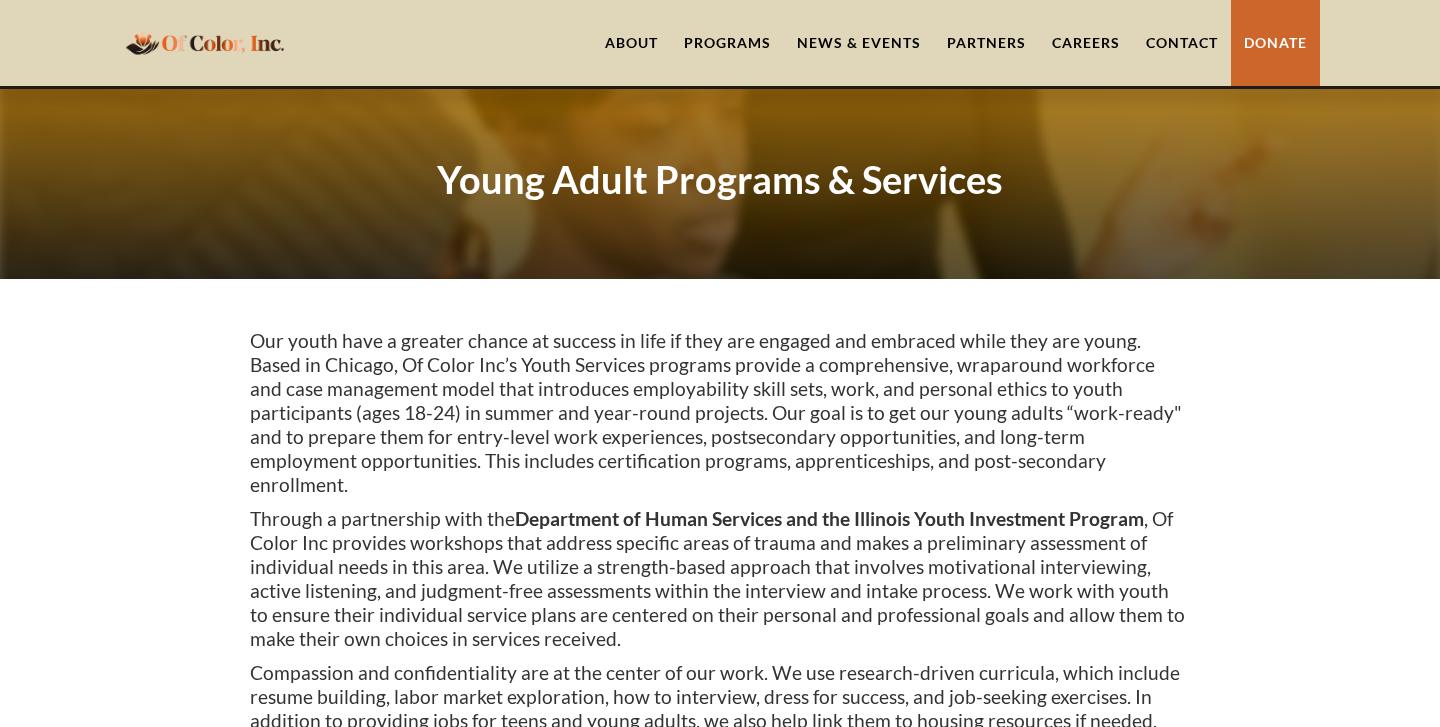scroll, scrollTop: 0, scrollLeft: 0, axis: both 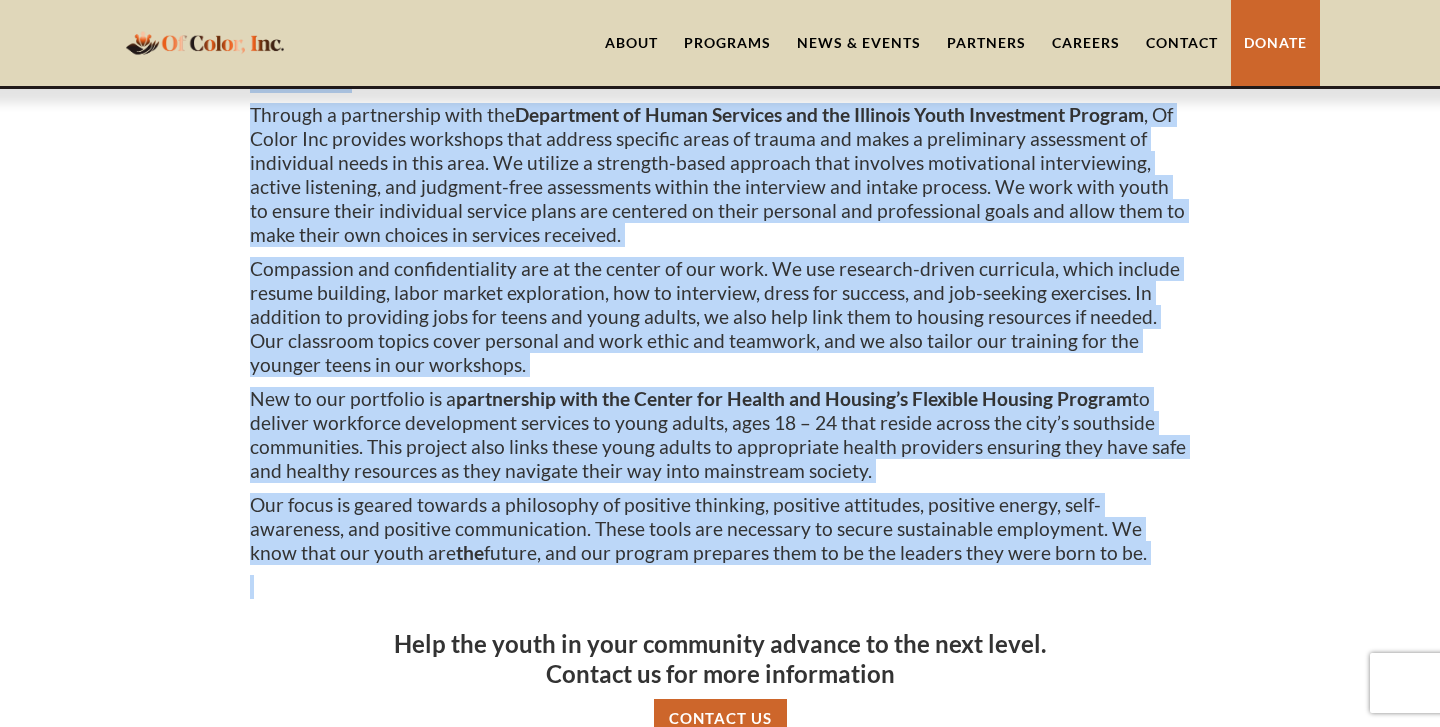 drag, startPoint x: 243, startPoint y: 344, endPoint x: 327, endPoint y: 550, distance: 222.46797 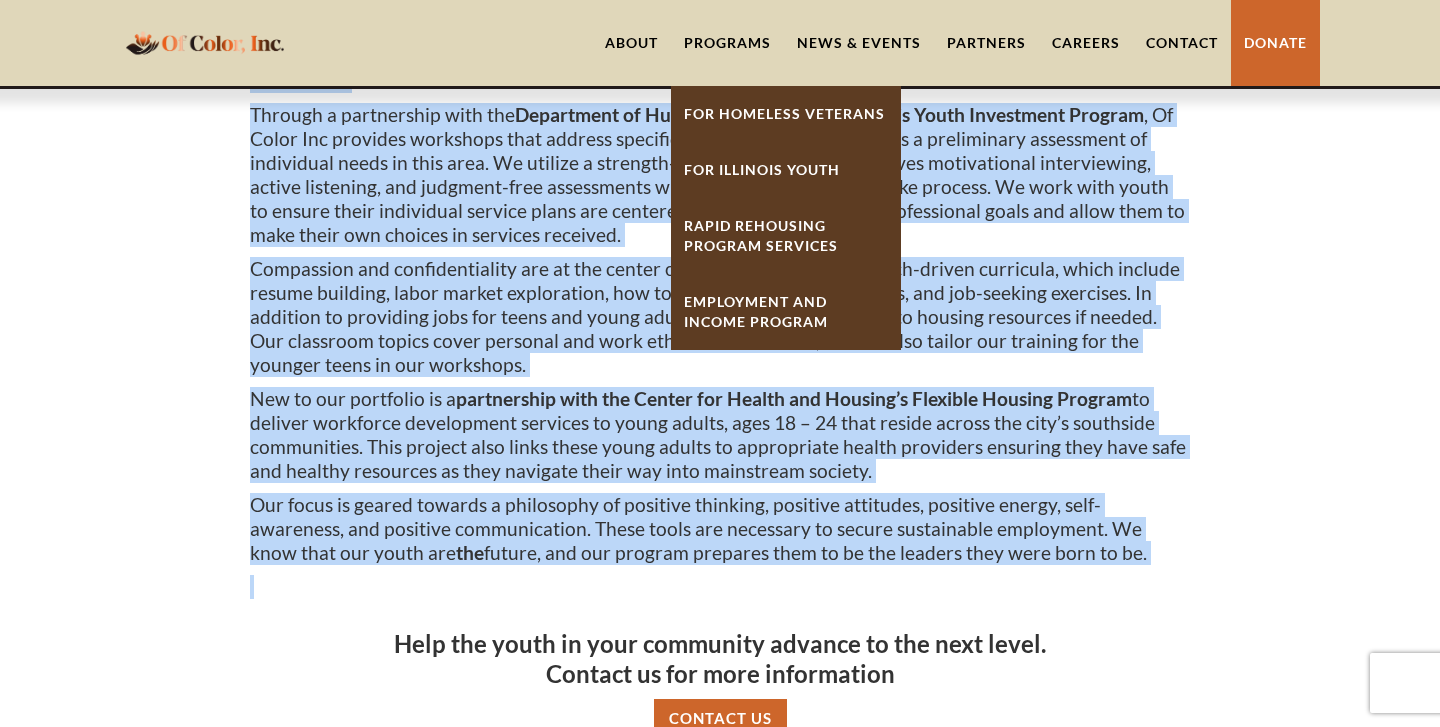 click on "Rapid ReHousing Program Services" at bounding box center [761, 235] 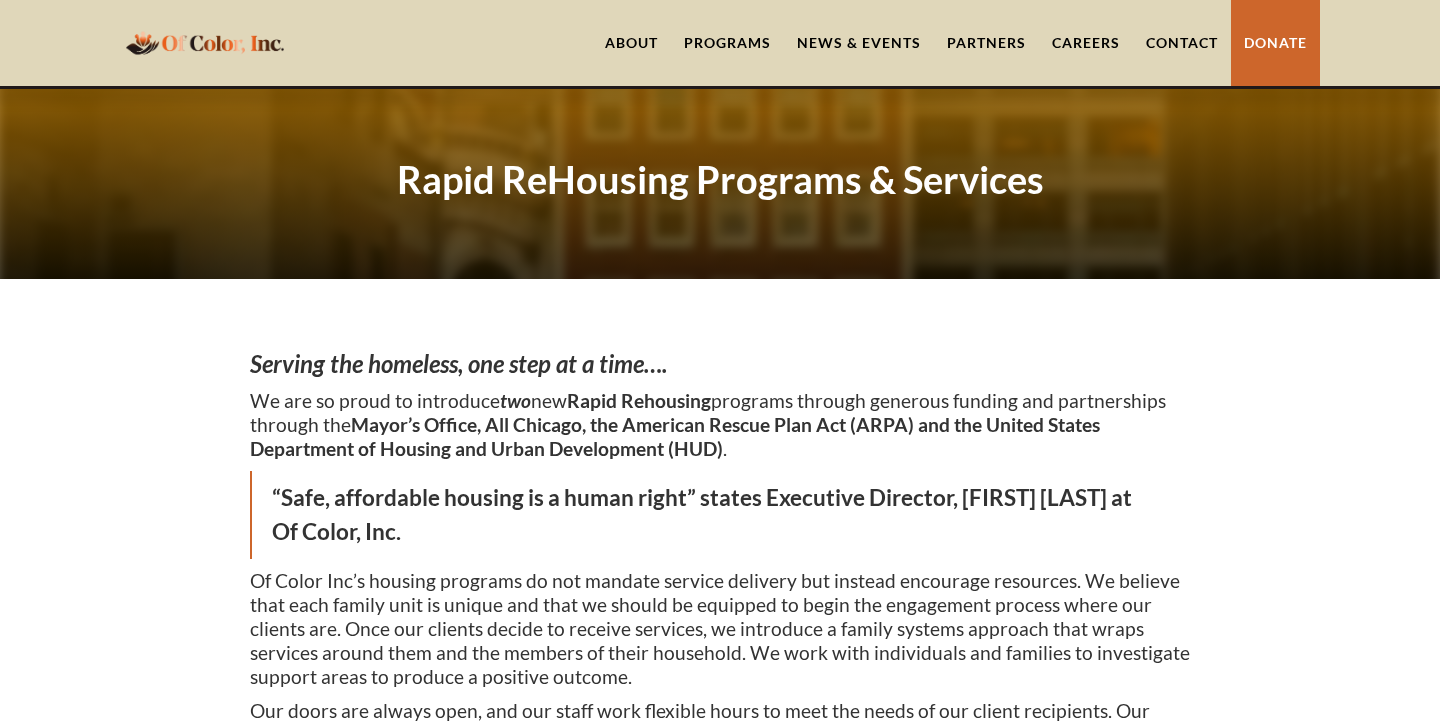 scroll, scrollTop: 0, scrollLeft: 0, axis: both 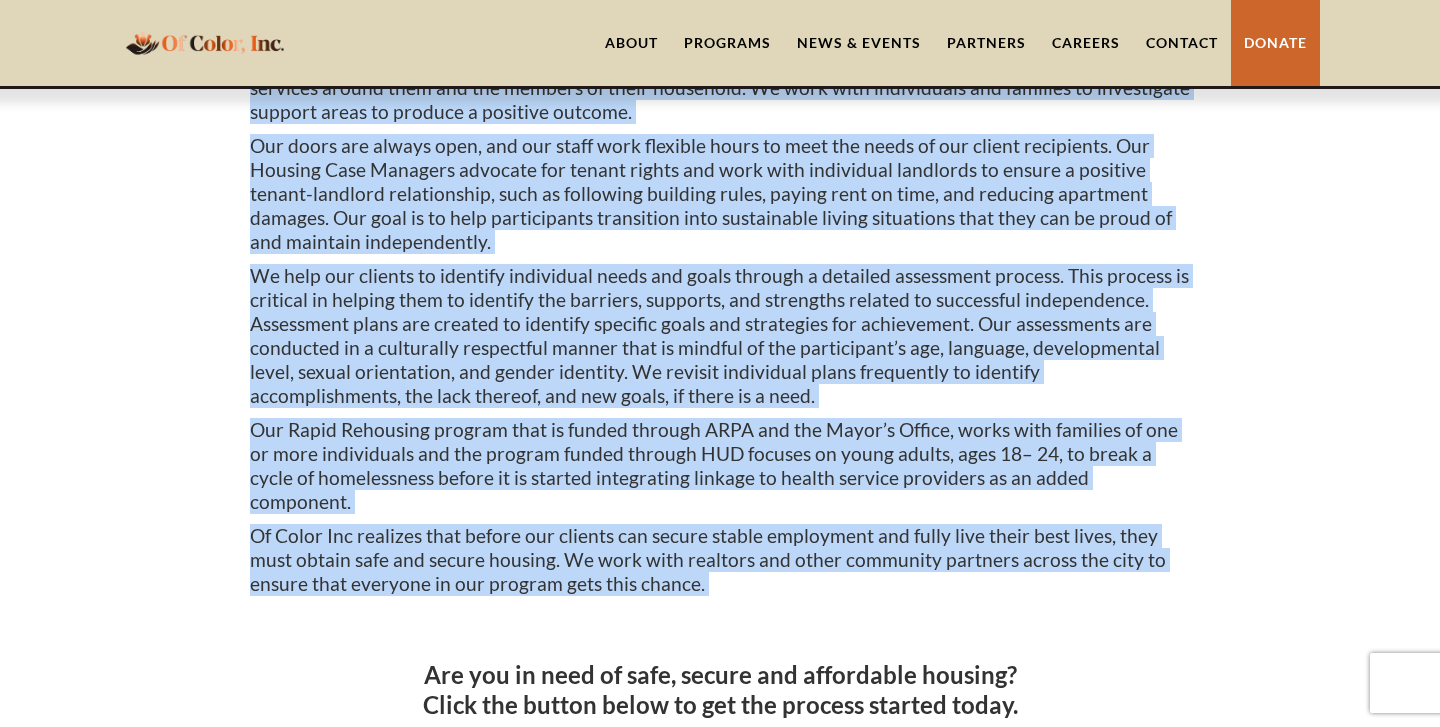 drag, startPoint x: 253, startPoint y: 368, endPoint x: 276, endPoint y: 609, distance: 242.09502 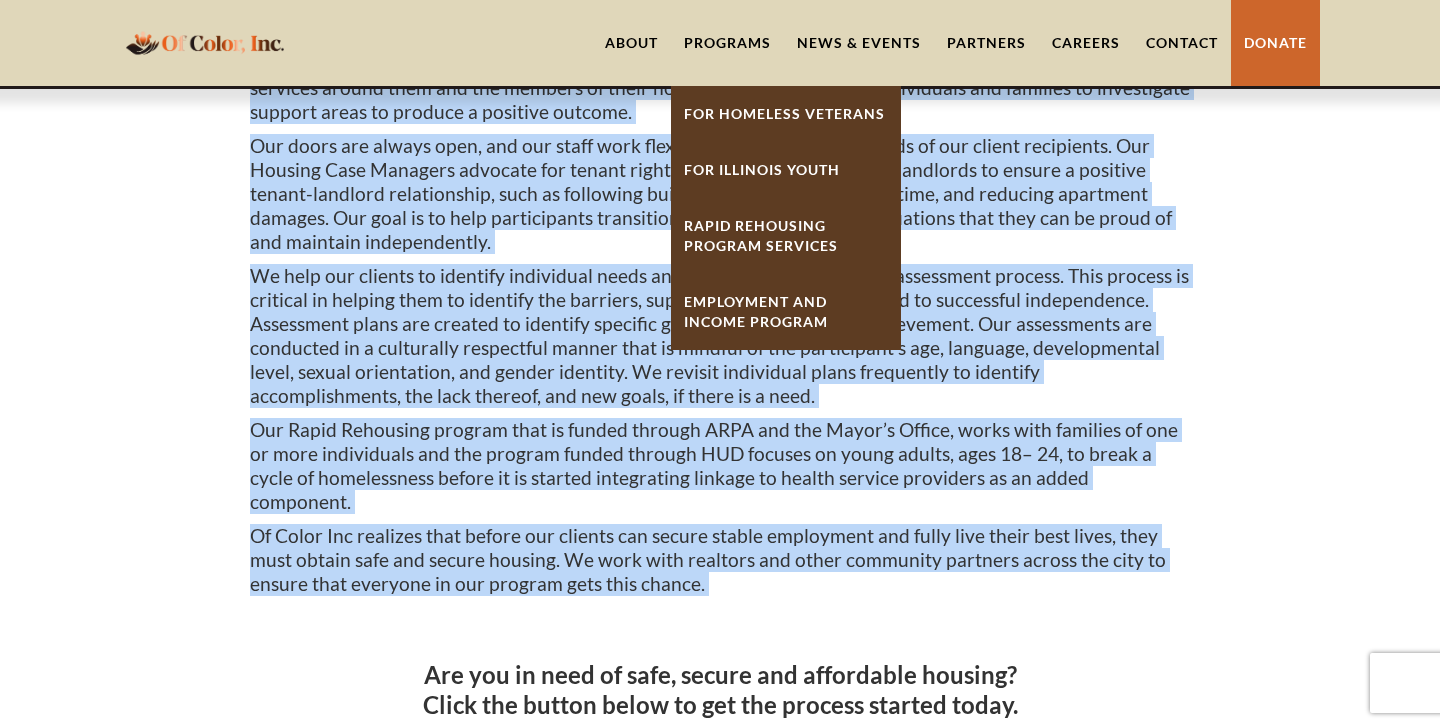 click on "Employment And Income Program" at bounding box center [786, 312] 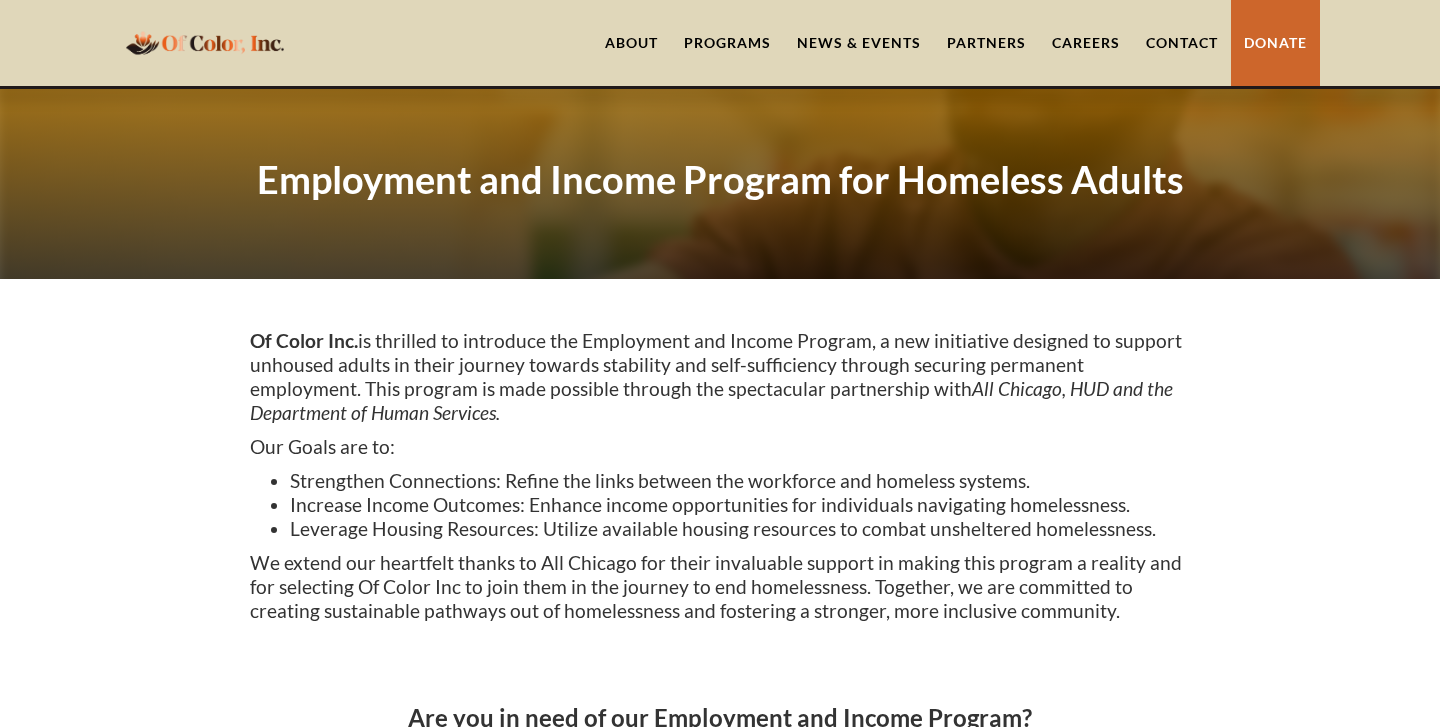 scroll, scrollTop: 0, scrollLeft: 0, axis: both 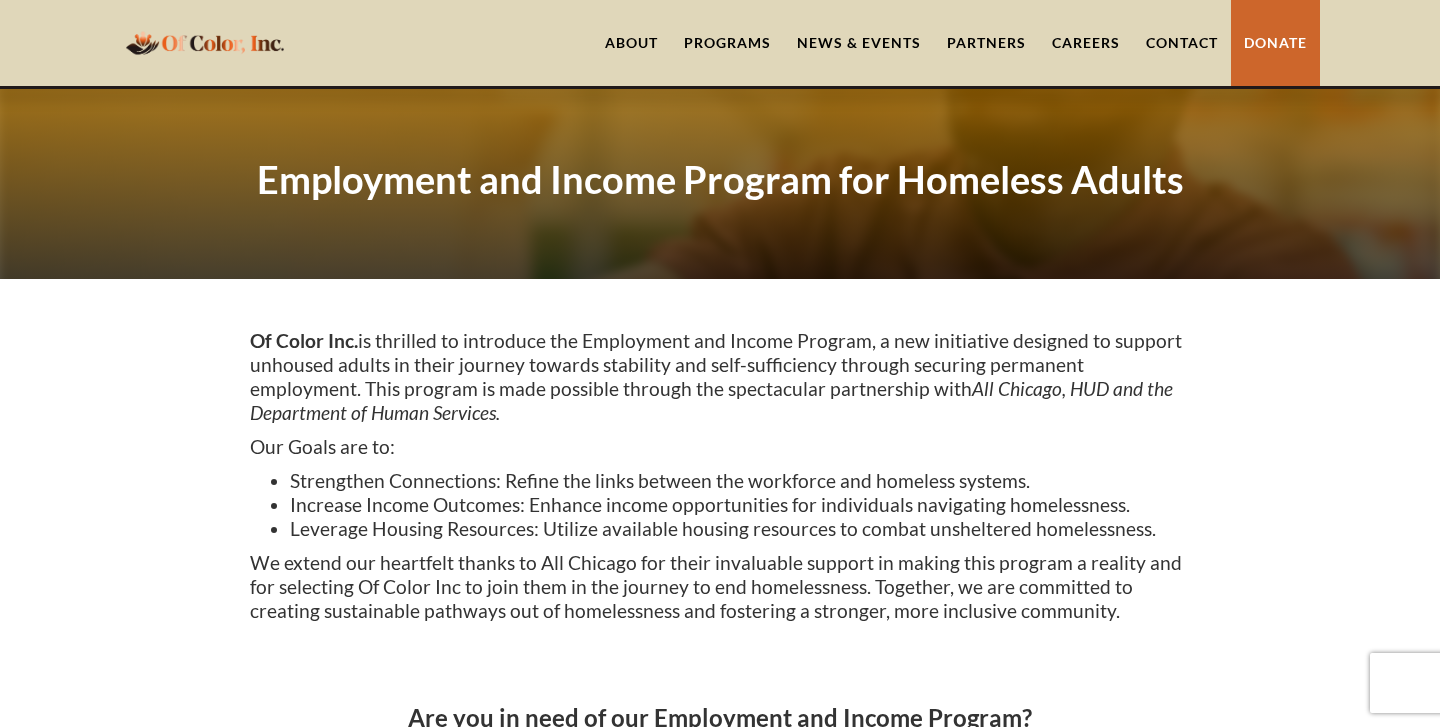 click on "Of Color Inc.  is thrilled to introduce the Employment and Income Program, a new initiative designed to support unhoused adults in their journey towards stability and self-sufficiency through securing permanent employment. This program is made possible through the spectacular partnership with  All Chicago, HUD and the Department of Human Services." at bounding box center [720, 377] 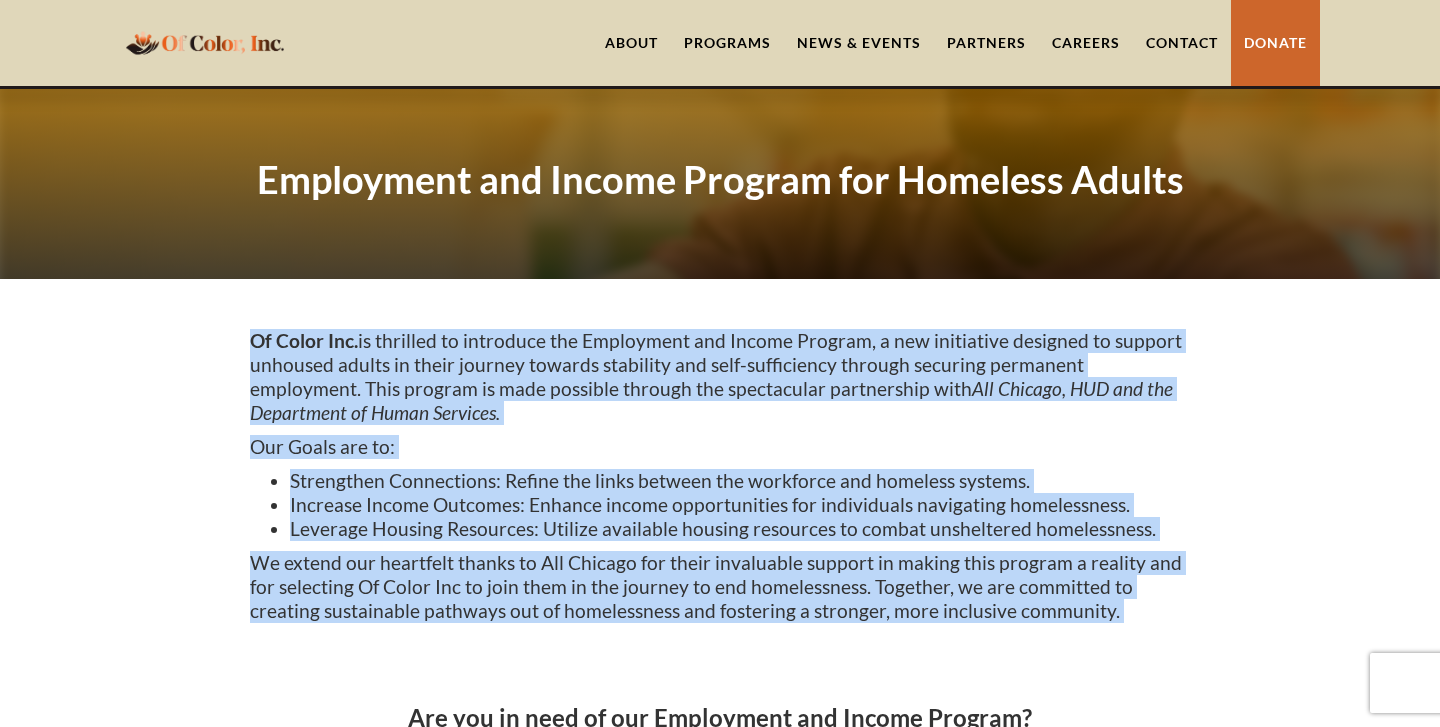 drag, startPoint x: 243, startPoint y: 337, endPoint x: 257, endPoint y: 642, distance: 305.32114 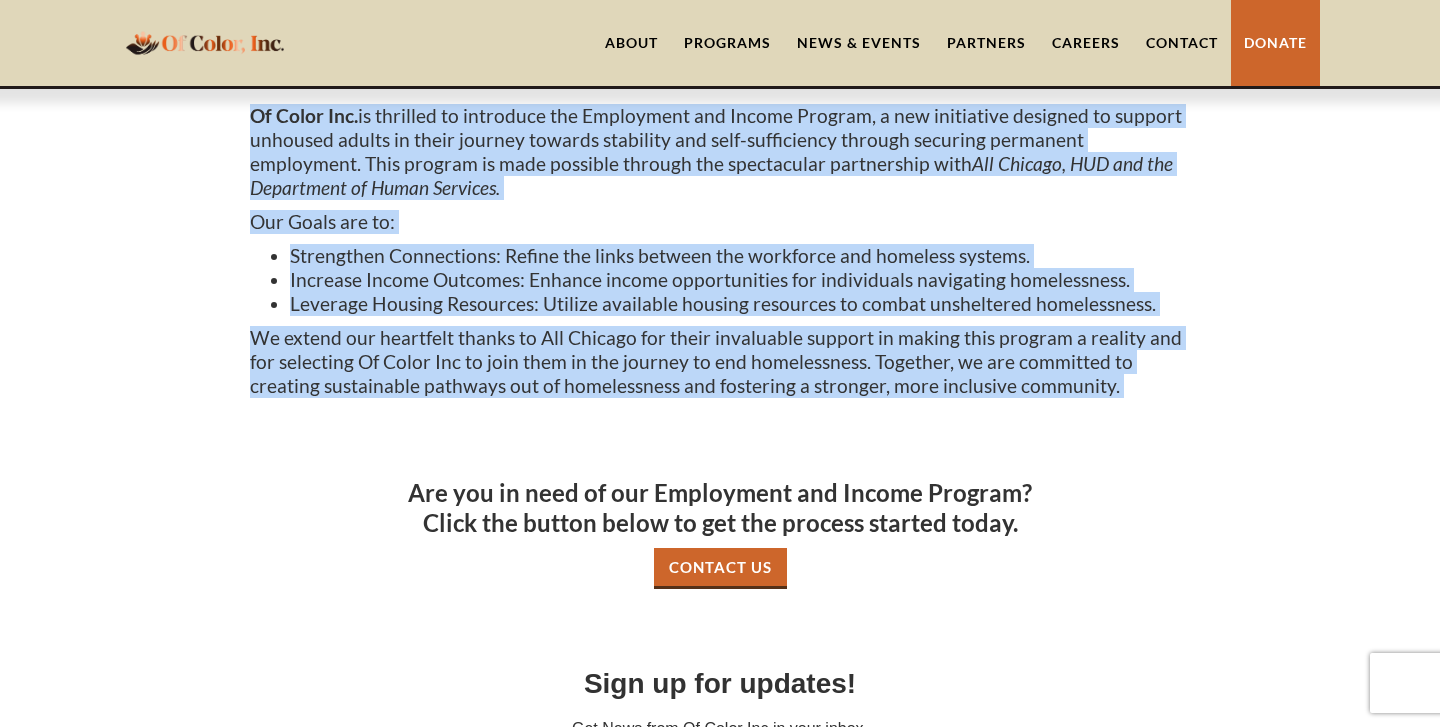 scroll, scrollTop: 250, scrollLeft: 0, axis: vertical 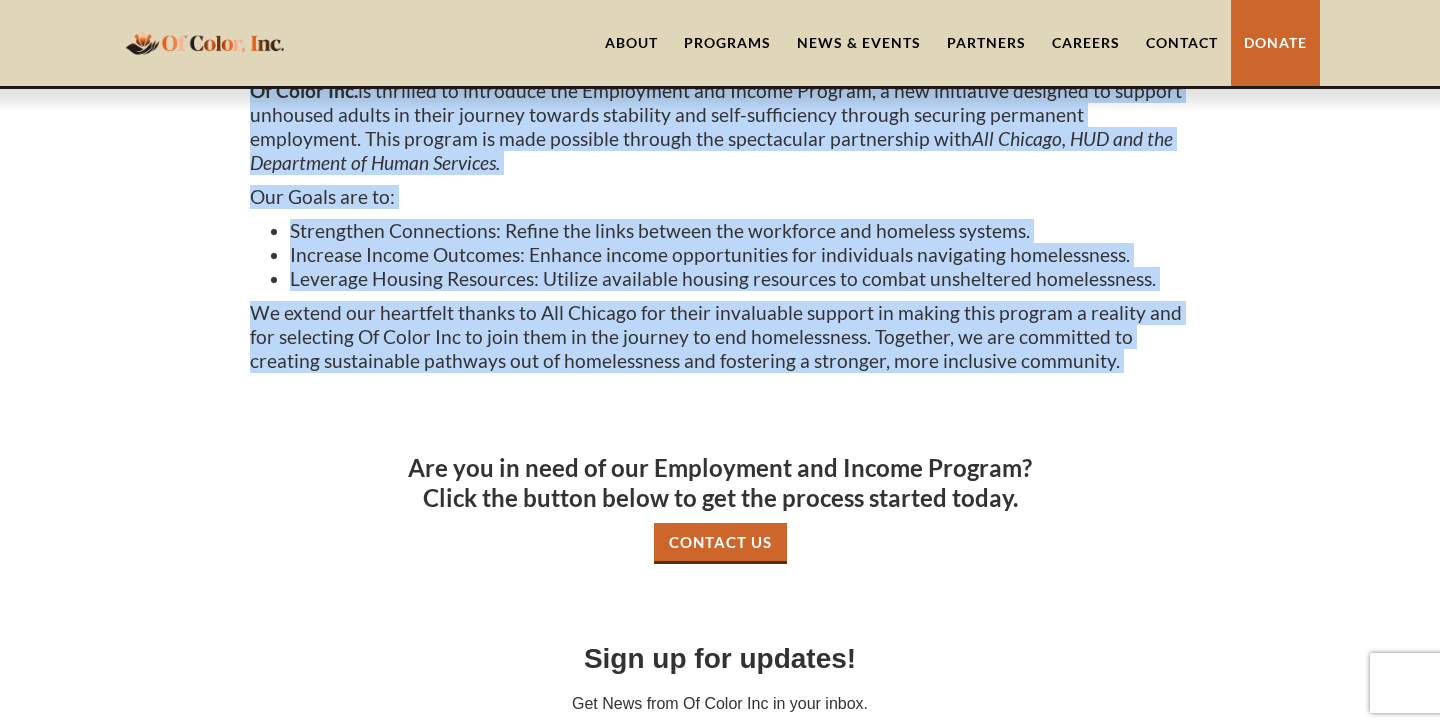 click on "News & Events" at bounding box center (859, 43) 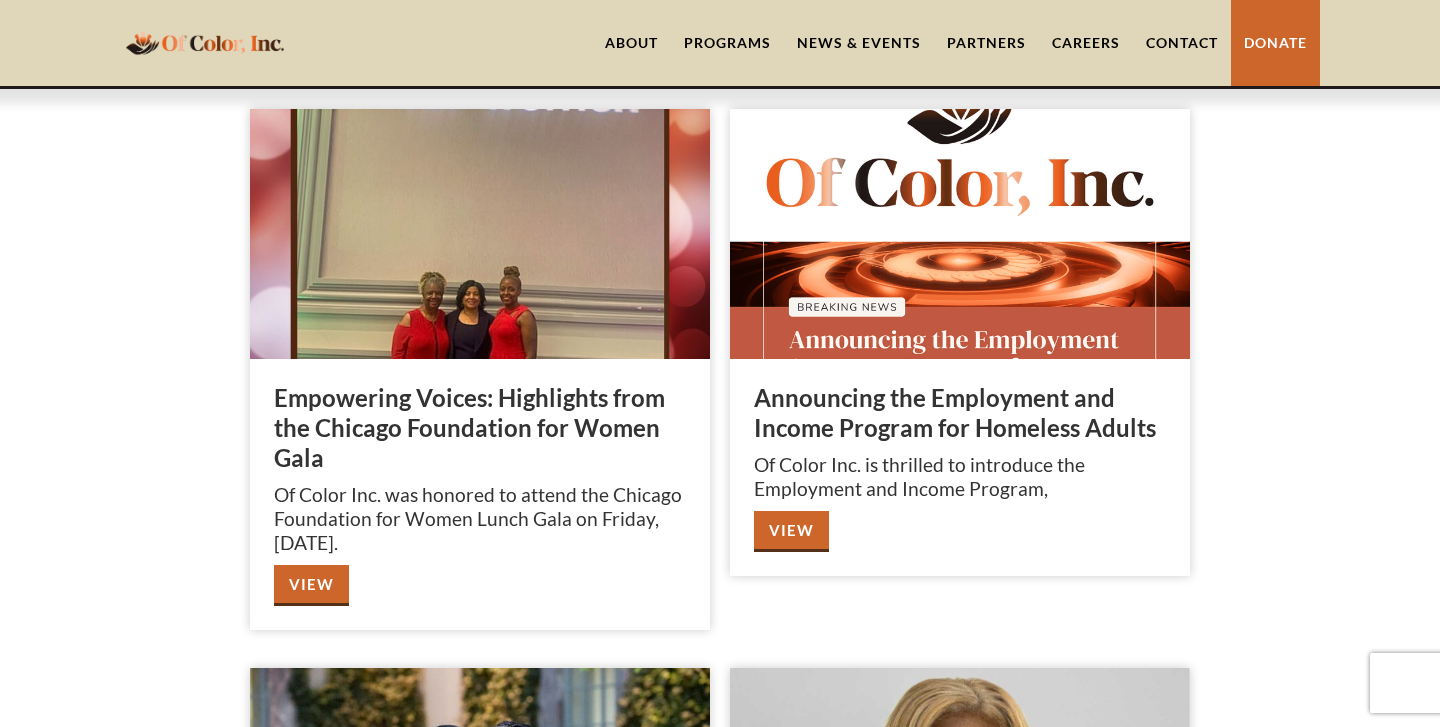 scroll, scrollTop: 1153, scrollLeft: 0, axis: vertical 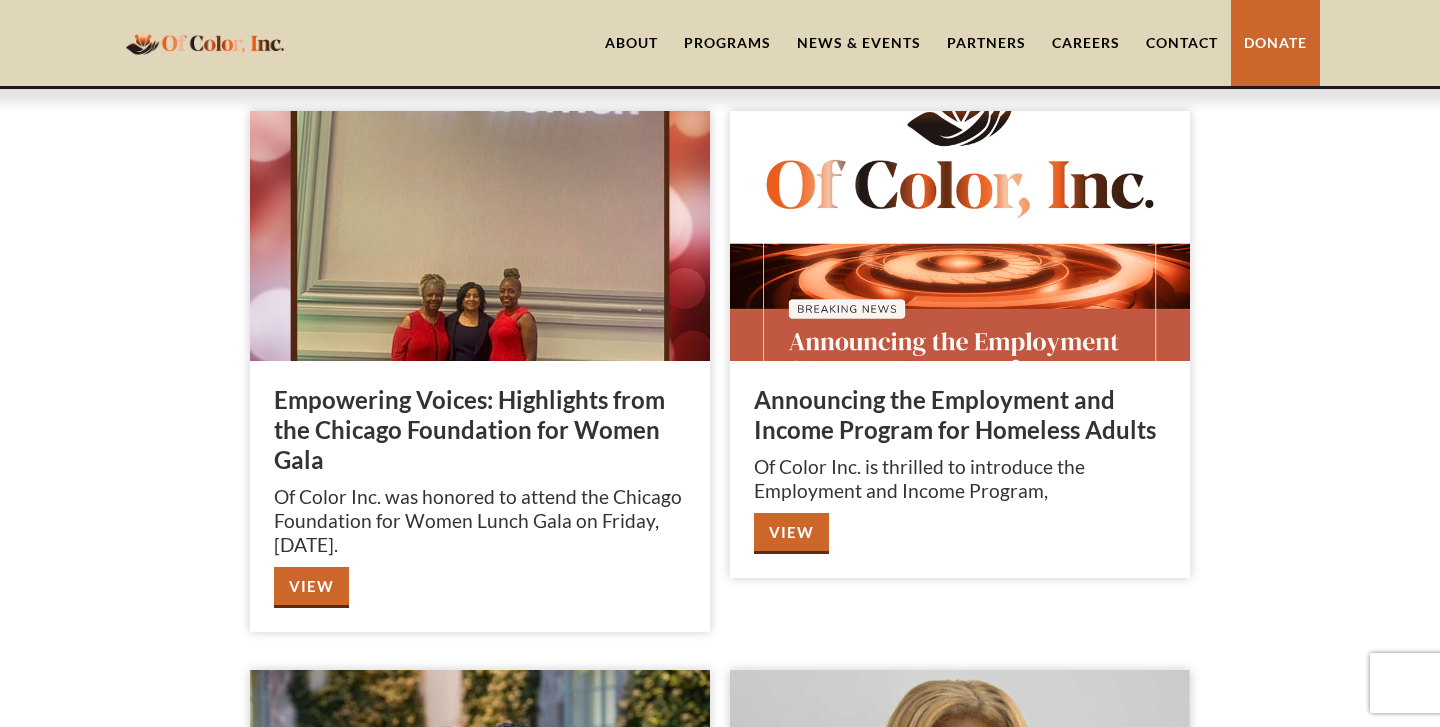 click on "Partners" at bounding box center (986, 43) 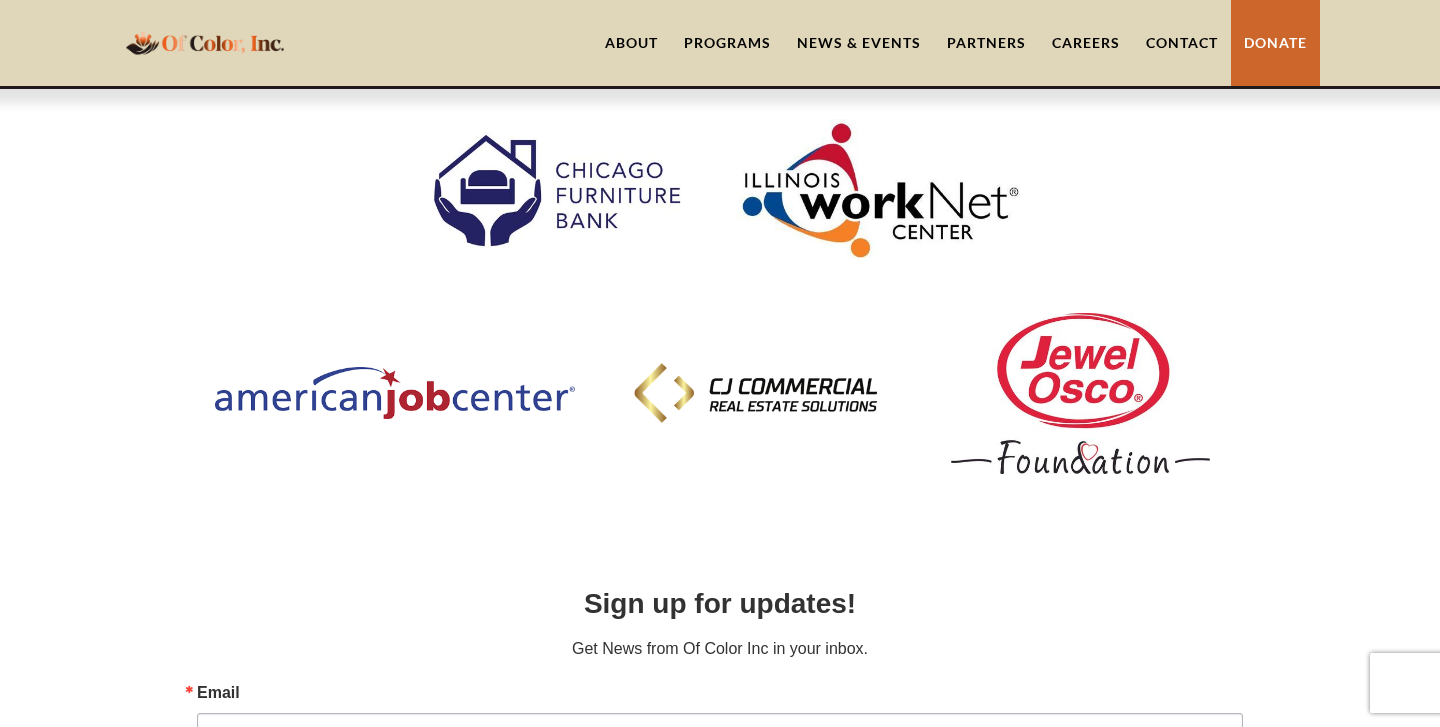 scroll, scrollTop: 2278, scrollLeft: 0, axis: vertical 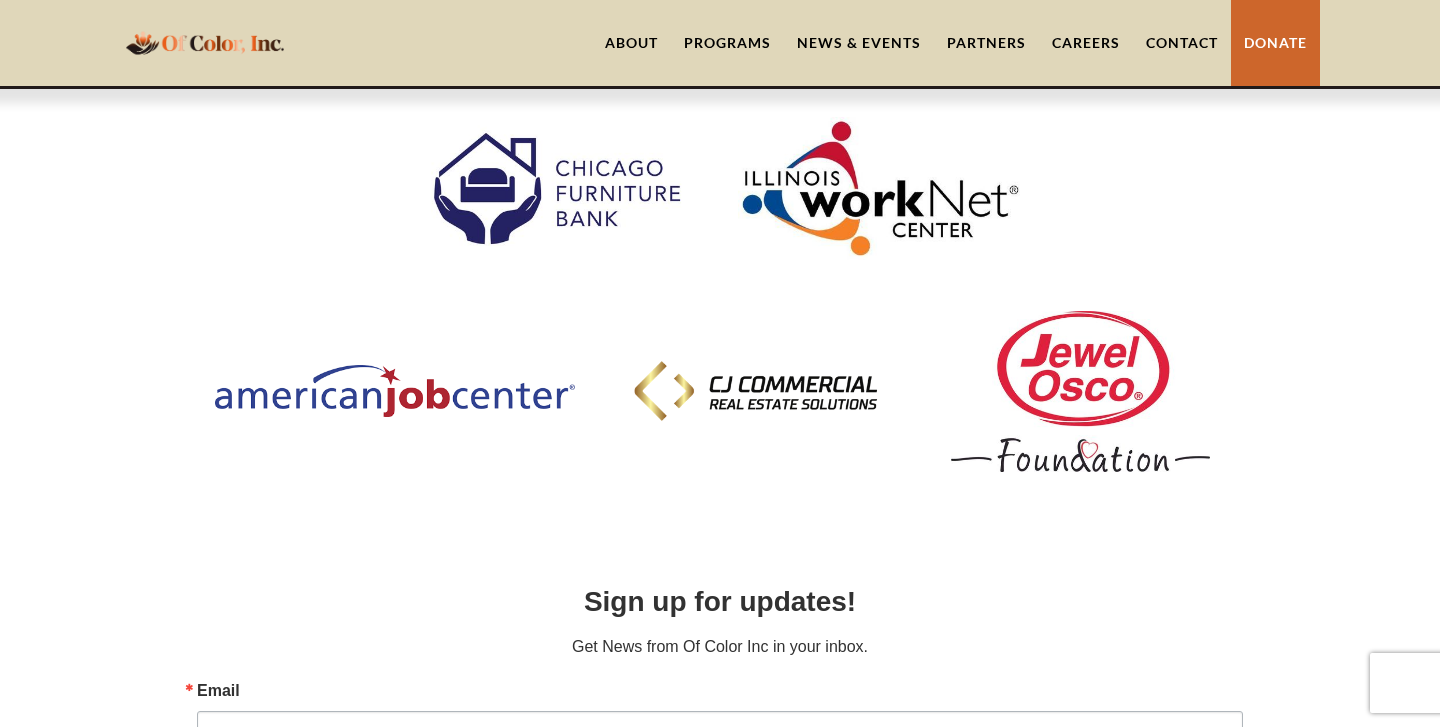 click on "Careers" at bounding box center (1086, 43) 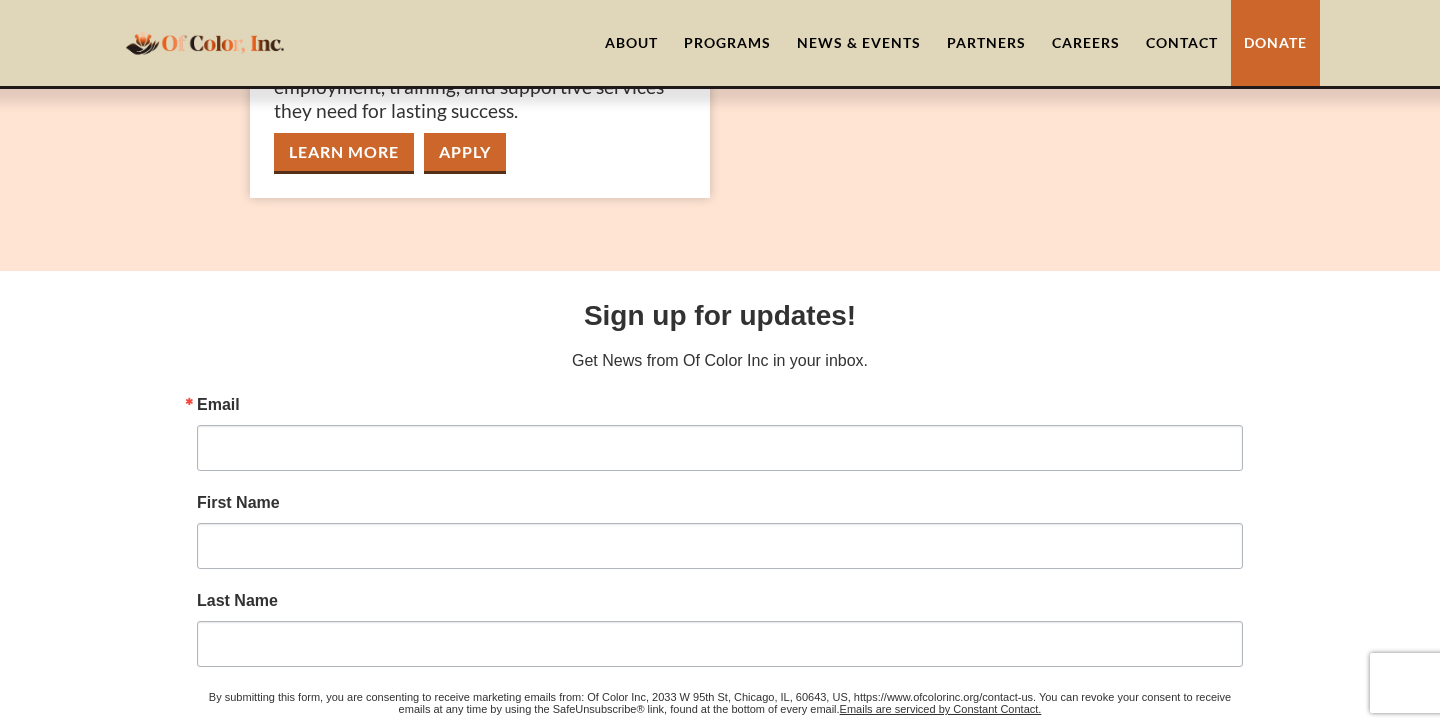 scroll, scrollTop: 1004, scrollLeft: 0, axis: vertical 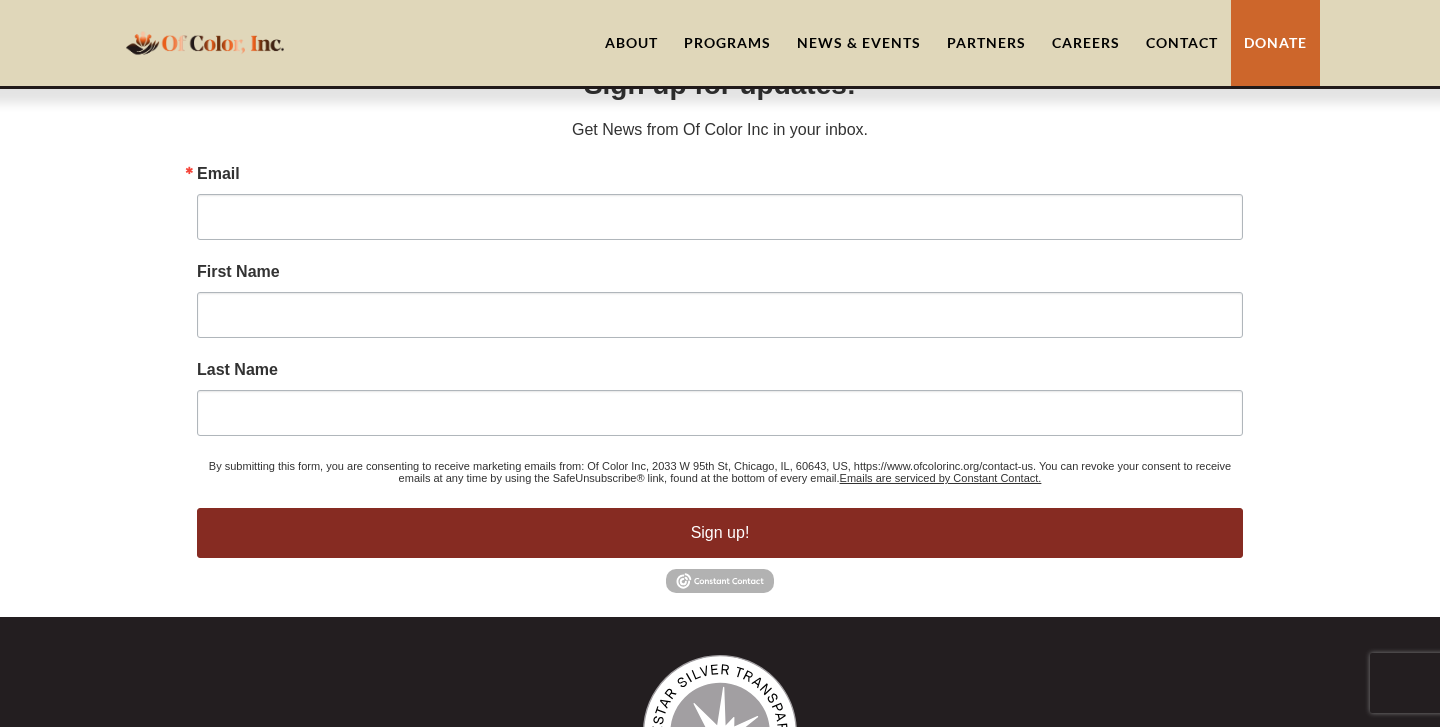 click on "Contact" at bounding box center [1182, 43] 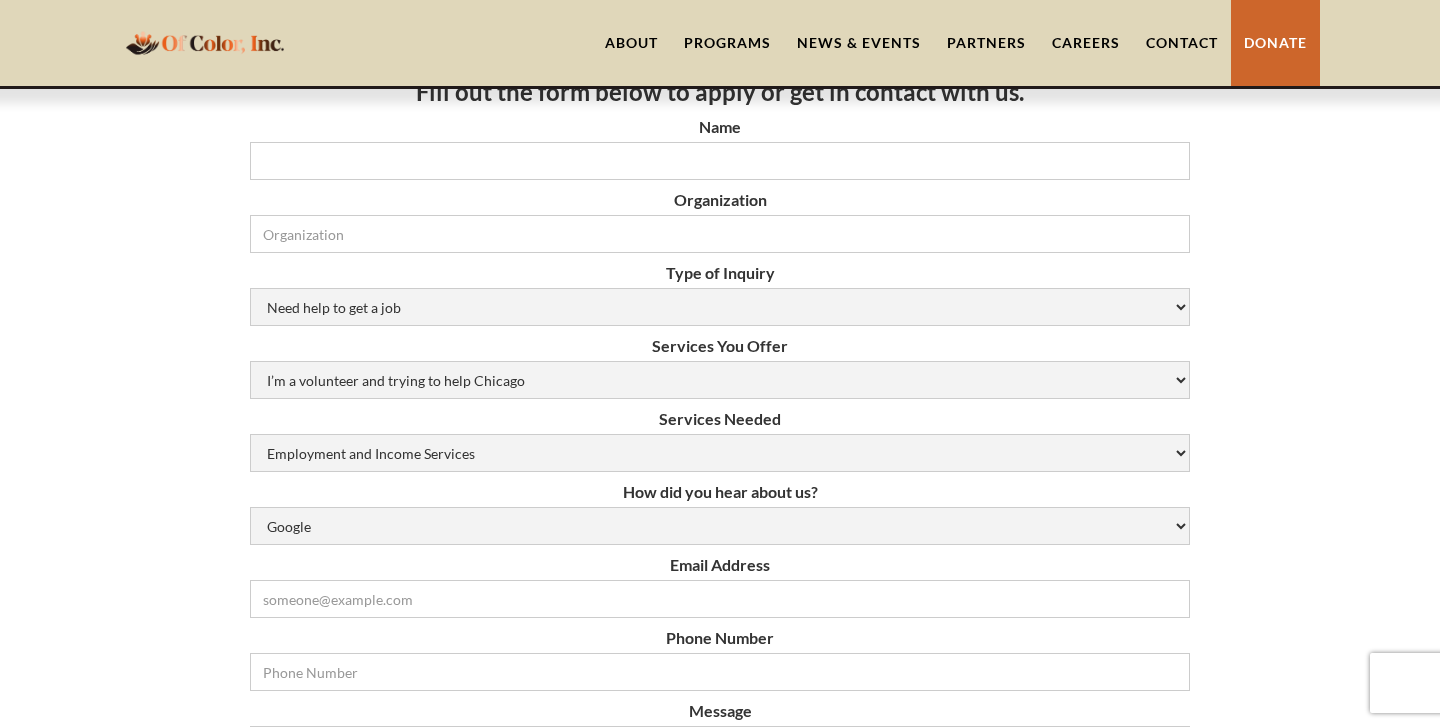 scroll, scrollTop: 259, scrollLeft: 0, axis: vertical 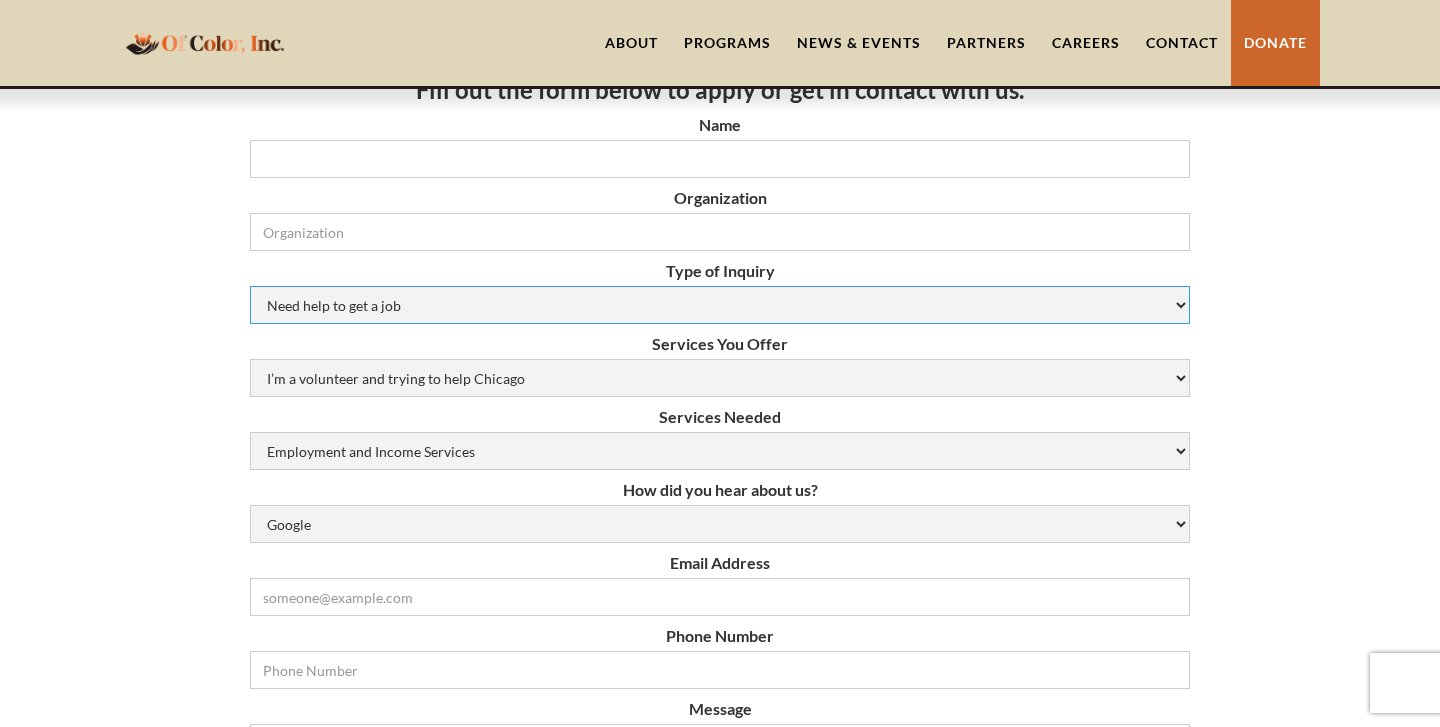 click on "Need help to get a job Volunteer or Donation Partnership Other" at bounding box center [720, 305] 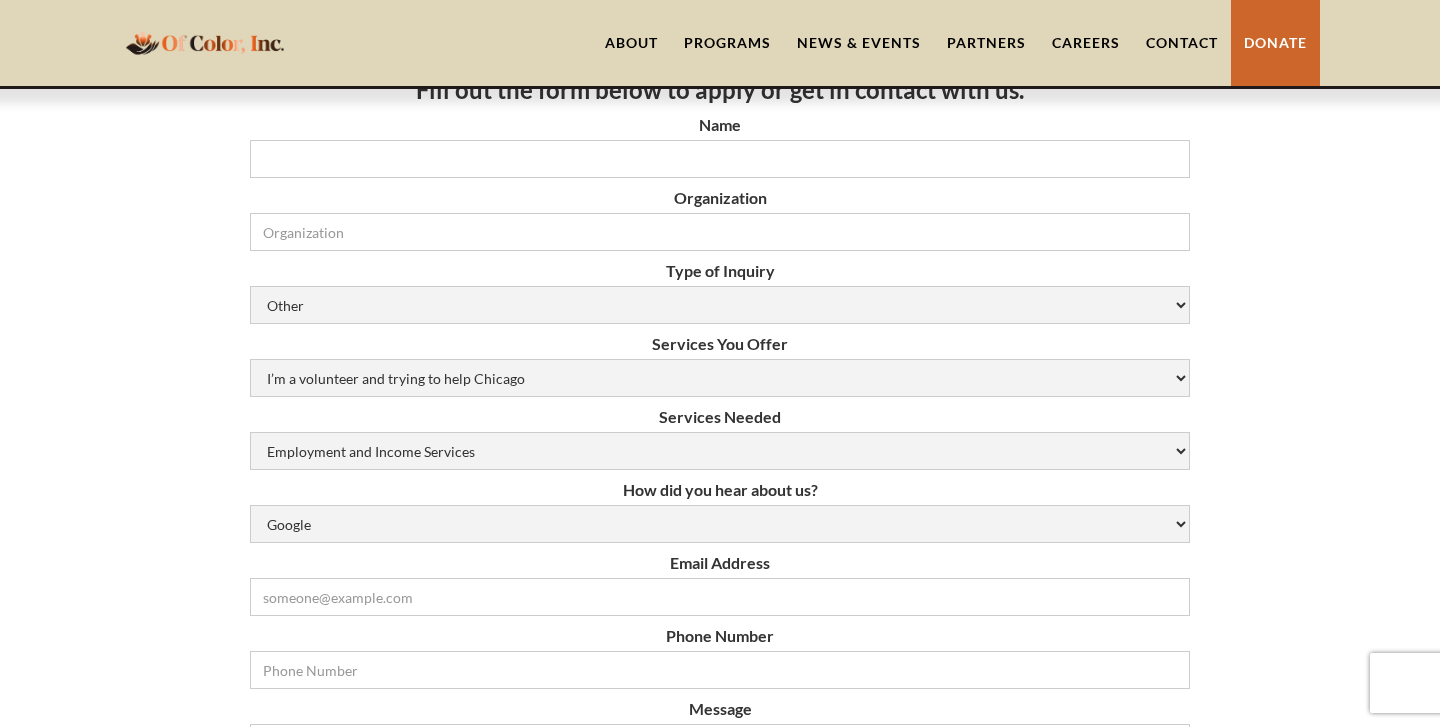click on "Services You Offer" at bounding box center [720, 344] 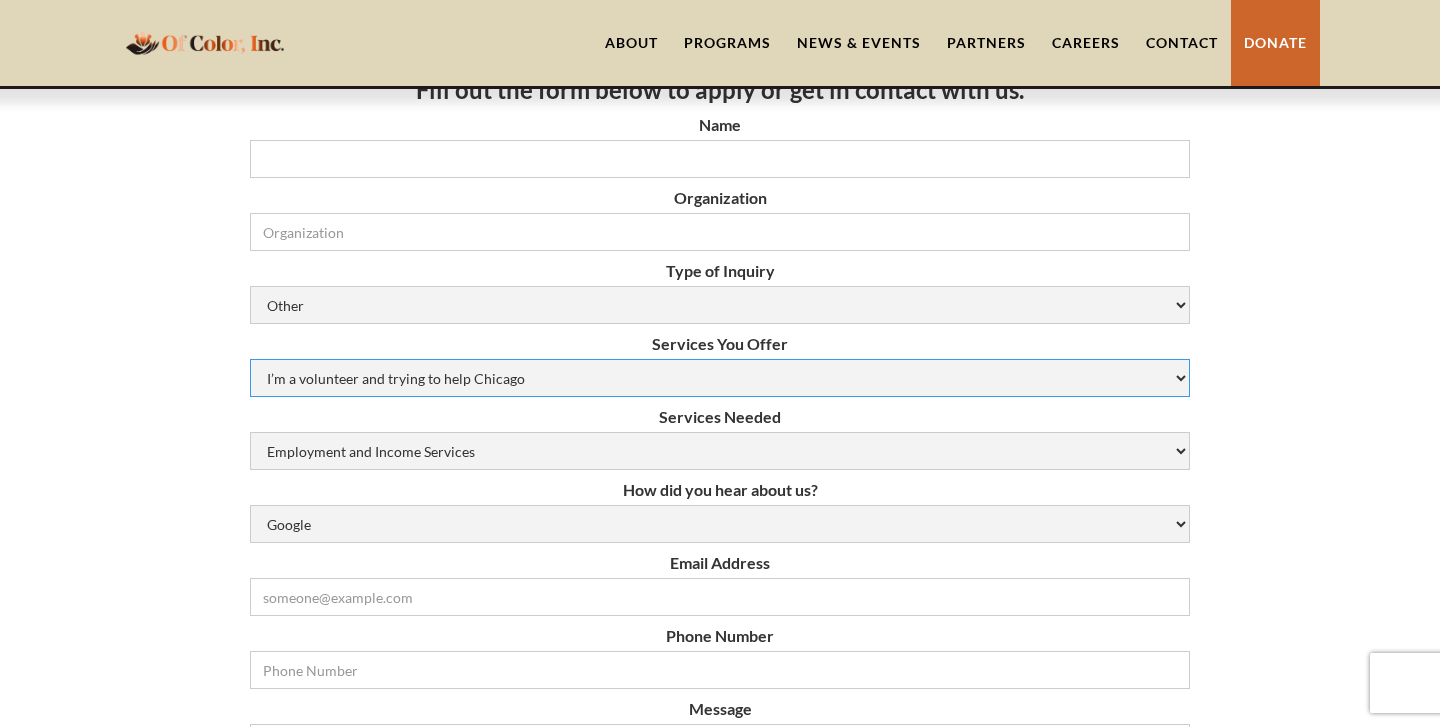 click on "I’m a volunteer and trying to help Chicago Resume Help  Mock Interviewing Mentorship Job Opportunities Internship Opportunities N/A (Not Applicable)" at bounding box center [720, 378] 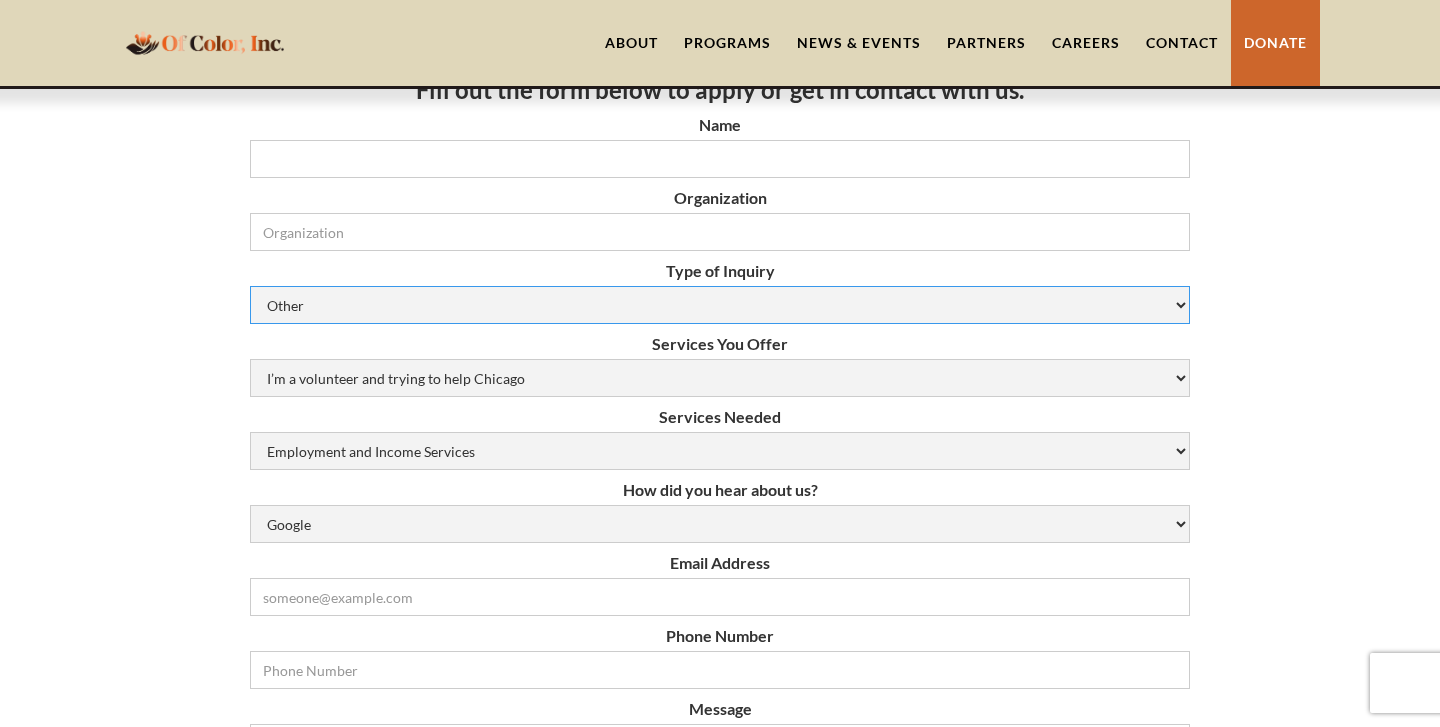 click on "Need help to get a job Volunteer or Donation Partnership Other" at bounding box center [720, 305] 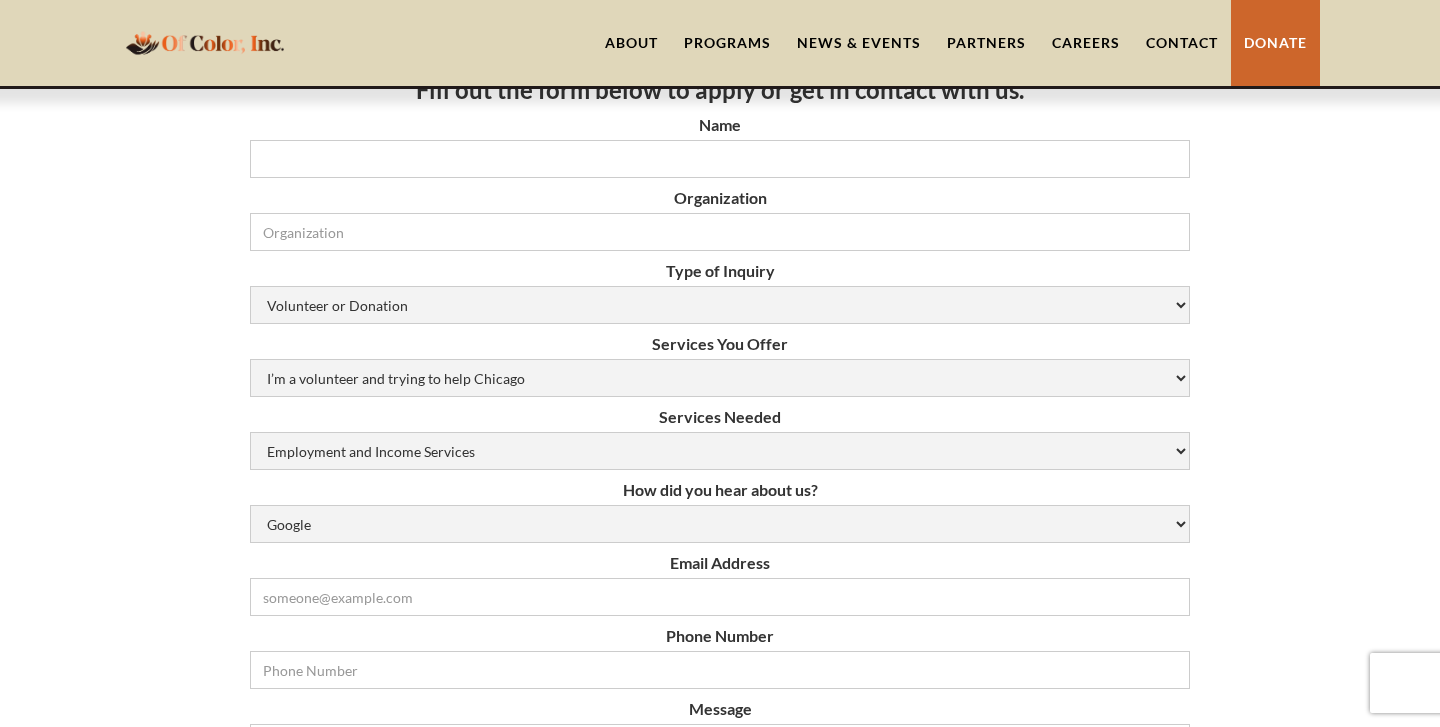 click on "Type of Inquiry" at bounding box center (720, 271) 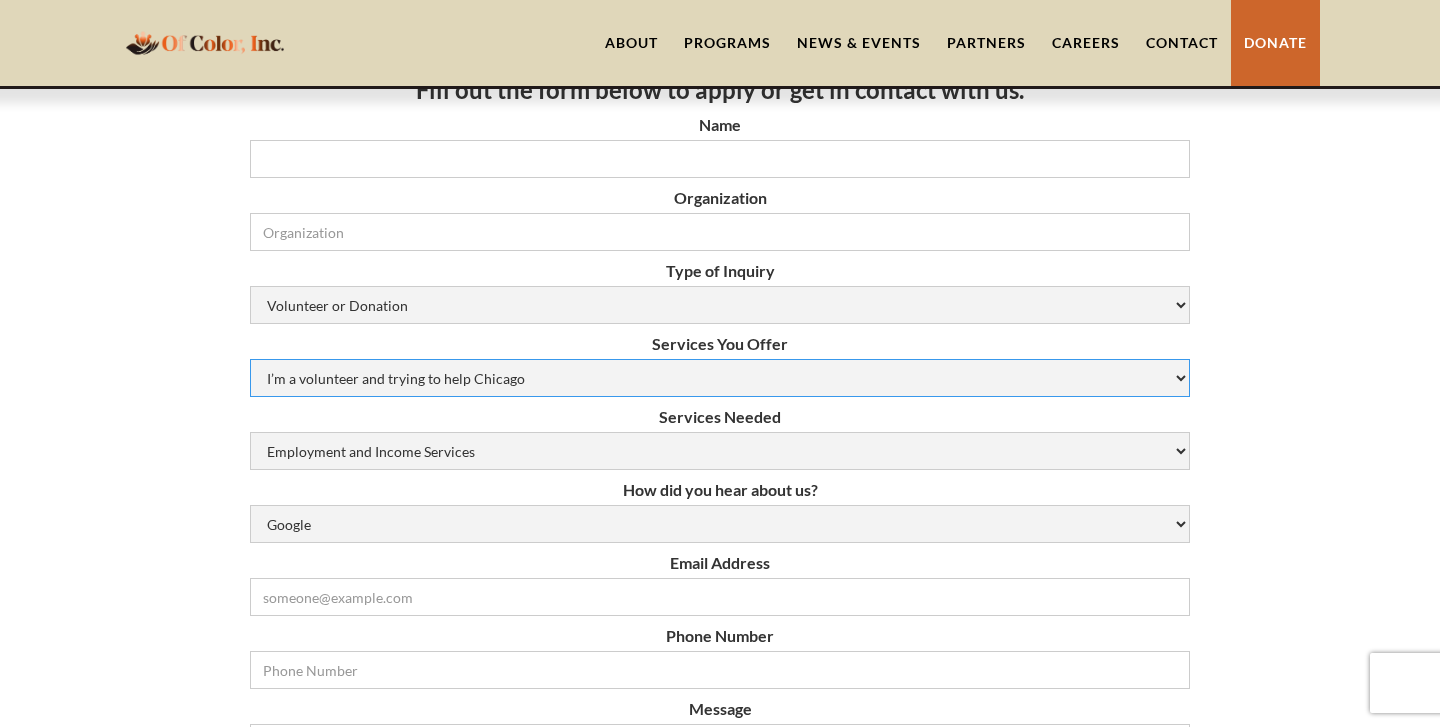 click on "I’m a volunteer and trying to help Chicago Resume Help  Mock Interviewing Mentorship Job Opportunities Internship Opportunities N/A (Not Applicable)" at bounding box center [720, 378] 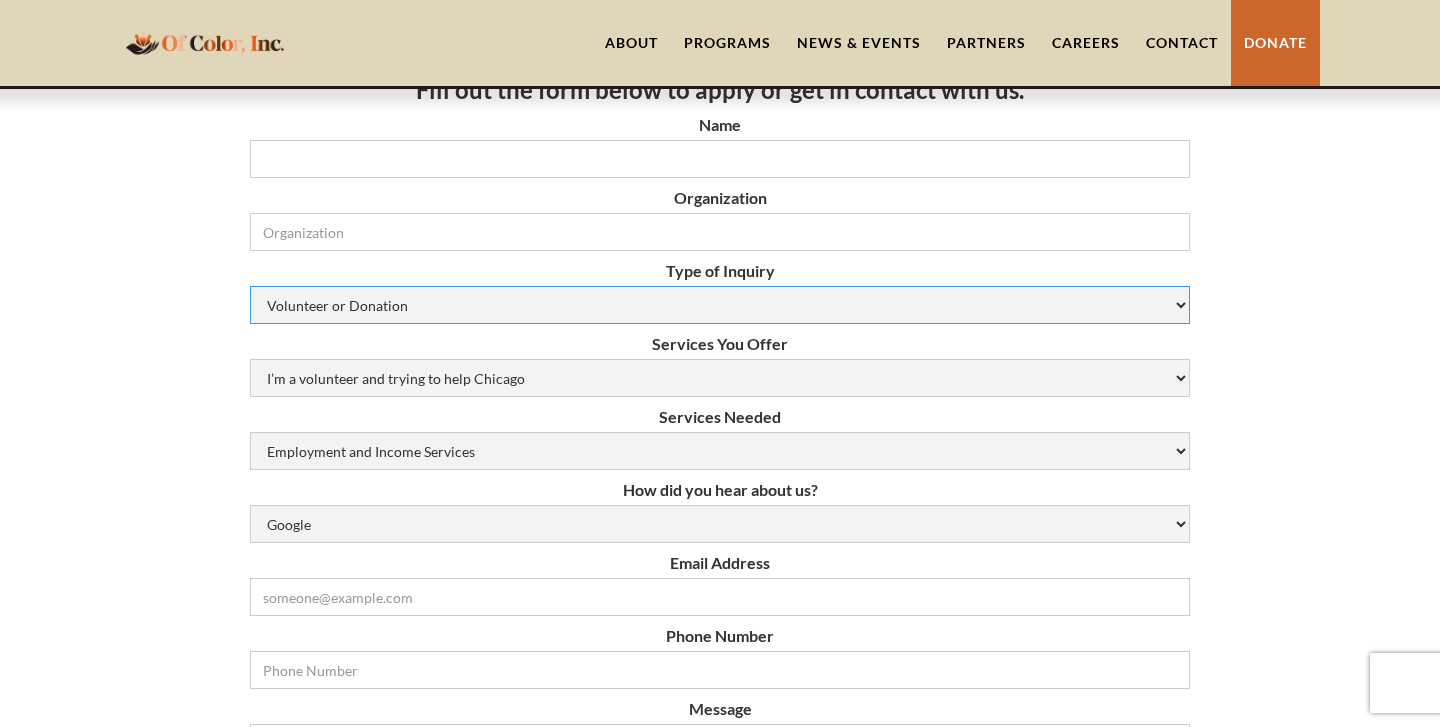 click on "Need help to get a job Volunteer or Donation Partnership Other" at bounding box center (720, 305) 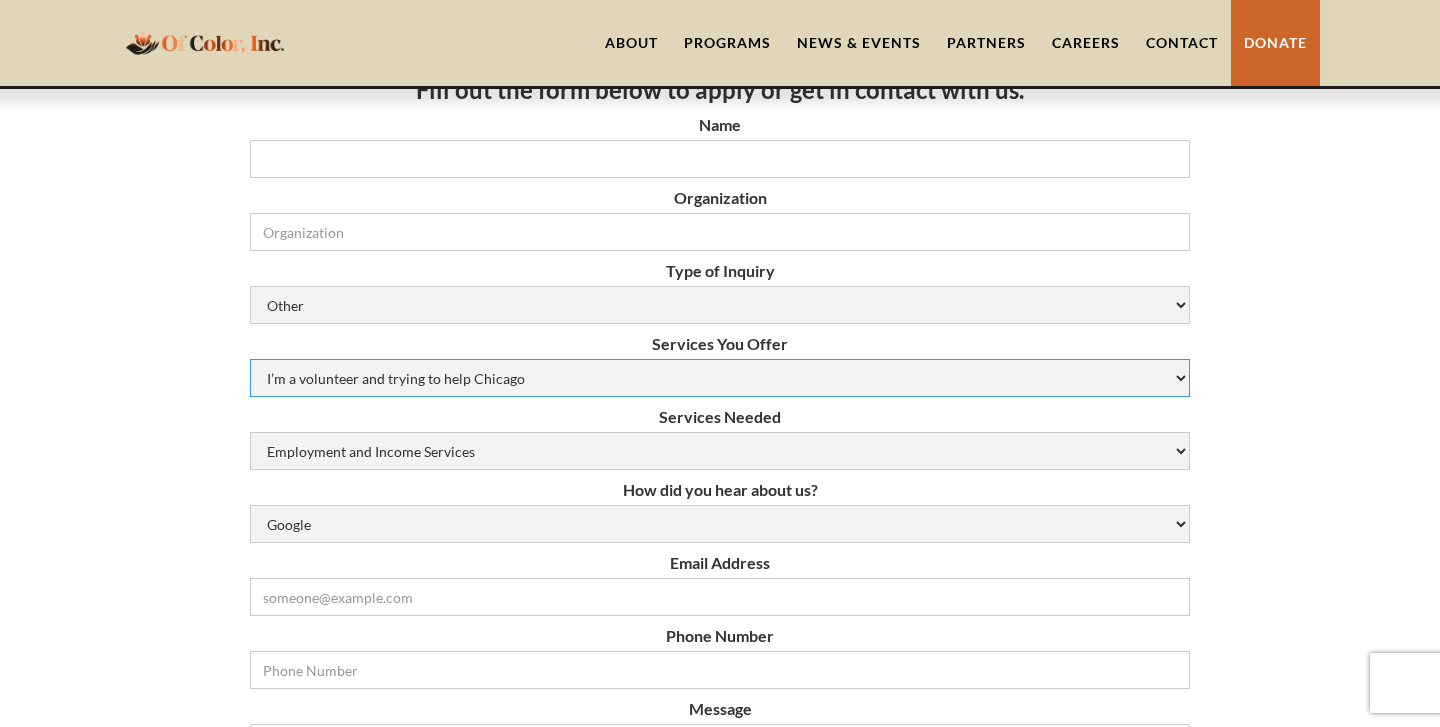 click on "I’m a volunteer and trying to help Chicago Resume Help  Mock Interviewing Mentorship Job Opportunities Internship Opportunities N/A (Not Applicable)" at bounding box center [720, 378] 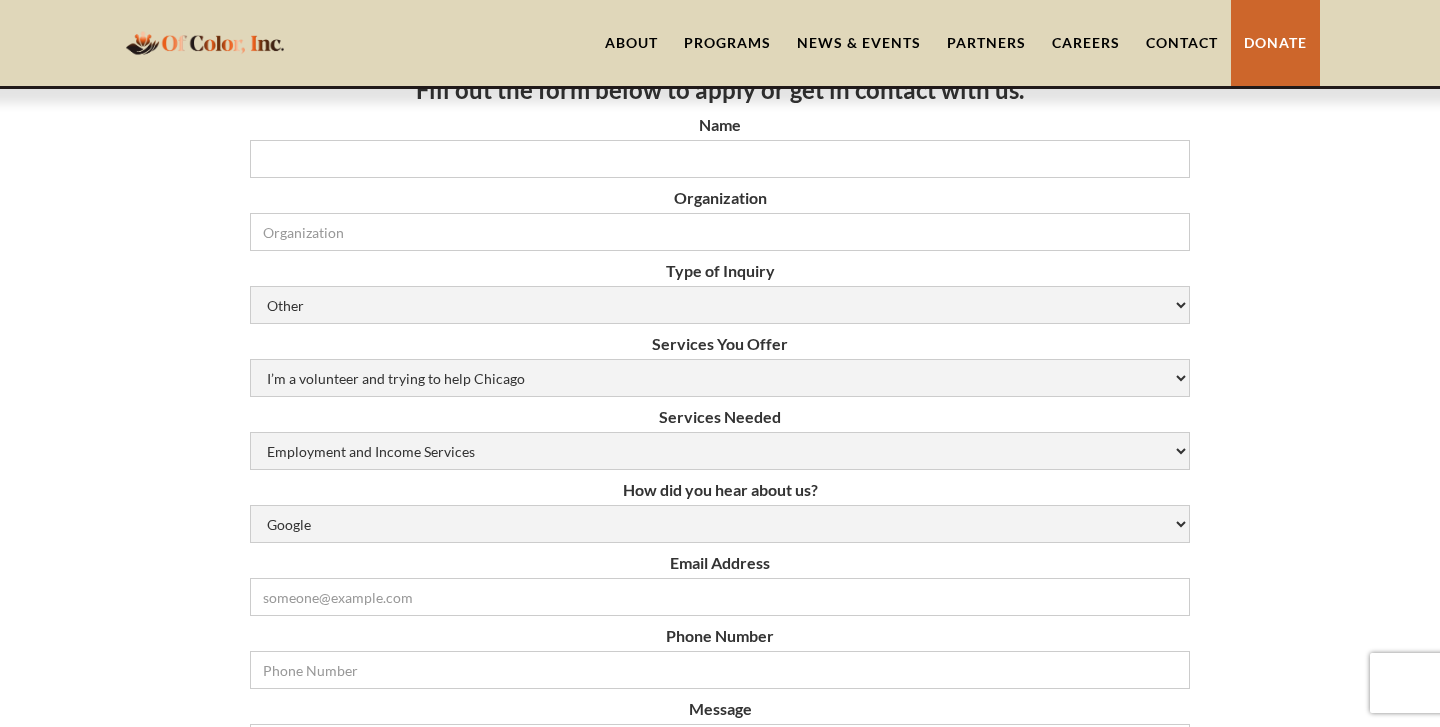 click on "Fill out the form below to apply or get in contact with us. Name Organization Type of Inquiry Need help to get a job Volunteer or Donation Partnership Other Services You Offer I’m a volunteer and trying to help Chicago Resume Help  Mock Interviewing Mentorship Job Opportunities Internship Opportunities N/A (Not Applicable) Services Needed Employment and Income Services Flexible Housing Pool Services HUD Housing Services Rapid Rehousing Services Veteran Employment Services Youth Employment Services N/A (Not Applicable) How did you hear about us?  Google Social Media Word of Mouth Other Email Address Phone Number Message Submit Thank you! Your submission has been received! Oops! Something went wrong while submitting the form. Our Location 2033 W. 95th St. Chicago, IL 60643" at bounding box center (720, 762) 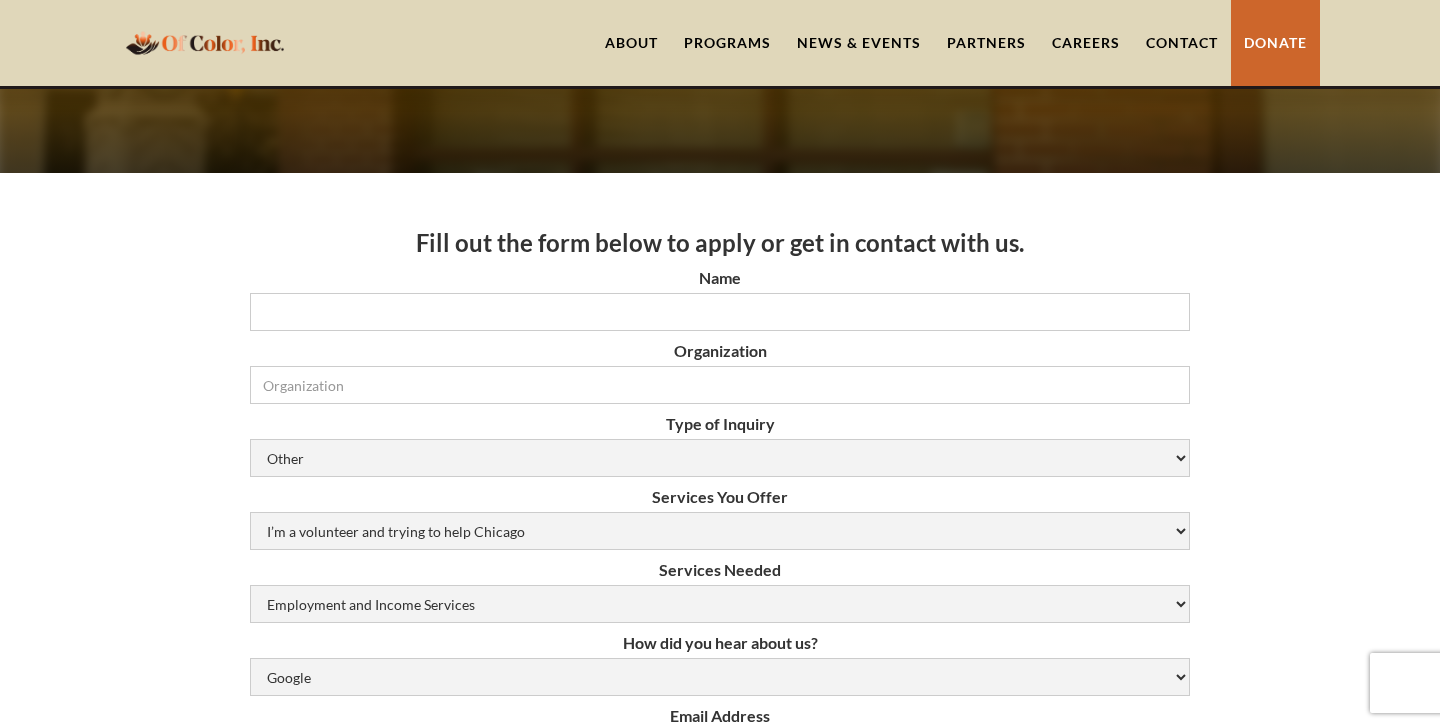 scroll, scrollTop: 81, scrollLeft: 0, axis: vertical 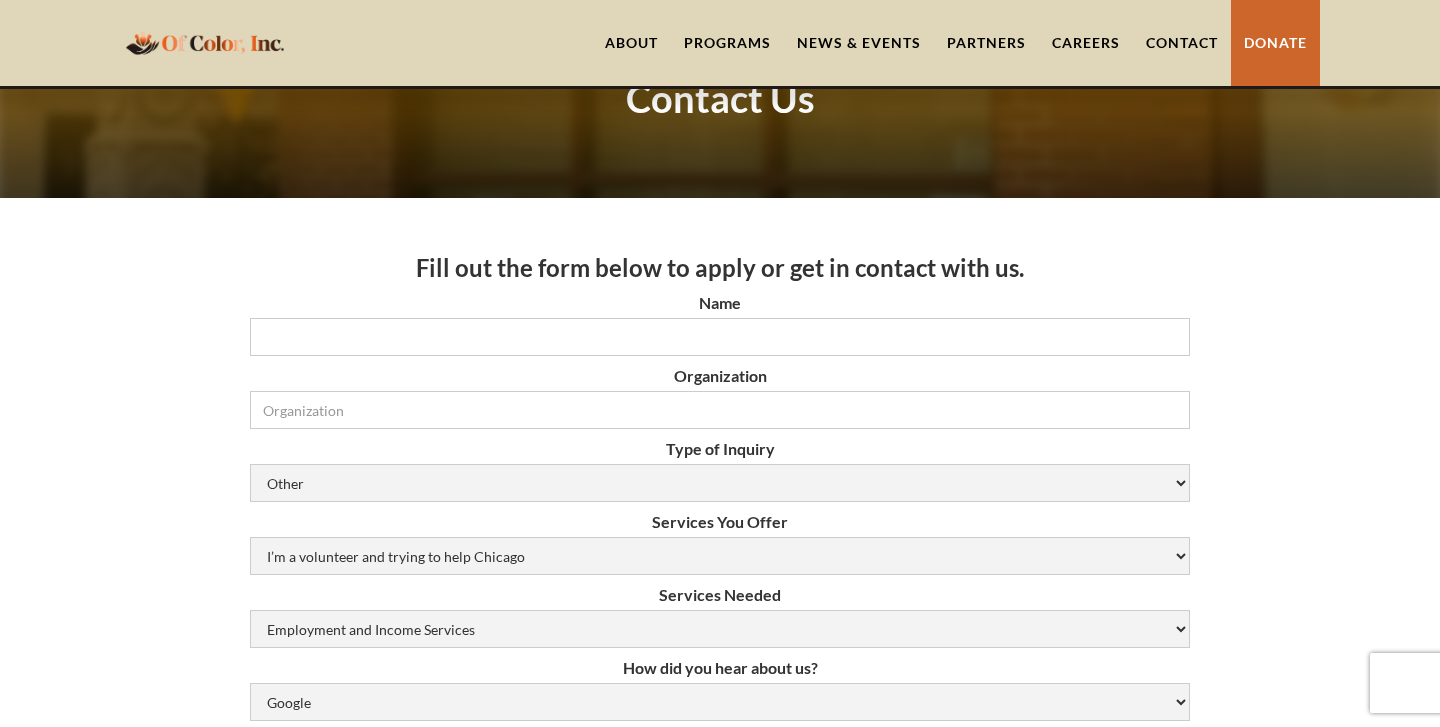 click on "Fill out the form below to apply or get in contact with us. Name Organization Type of Inquiry Need help to get a job Volunteer or Donation Partnership Other Services You Offer I’m a volunteer and trying to help Chicago Resume Help  Mock Interviewing Mentorship Job Opportunities Internship Opportunities N/A (Not Applicable) Services Needed Employment and Income Services Flexible Housing Pool Services HUD Housing Services Rapid Rehousing Services Veteran Employment Services Youth Employment Services N/A (Not Applicable) How did you hear about us?  Google Social Media Word of Mouth Other Email Address Phone Number Message Submit Thank you! Your submission has been received! Oops! Something went wrong while submitting the form. Our Location 2033 W. 95th St. Chicago, IL 60643" at bounding box center [720, 940] 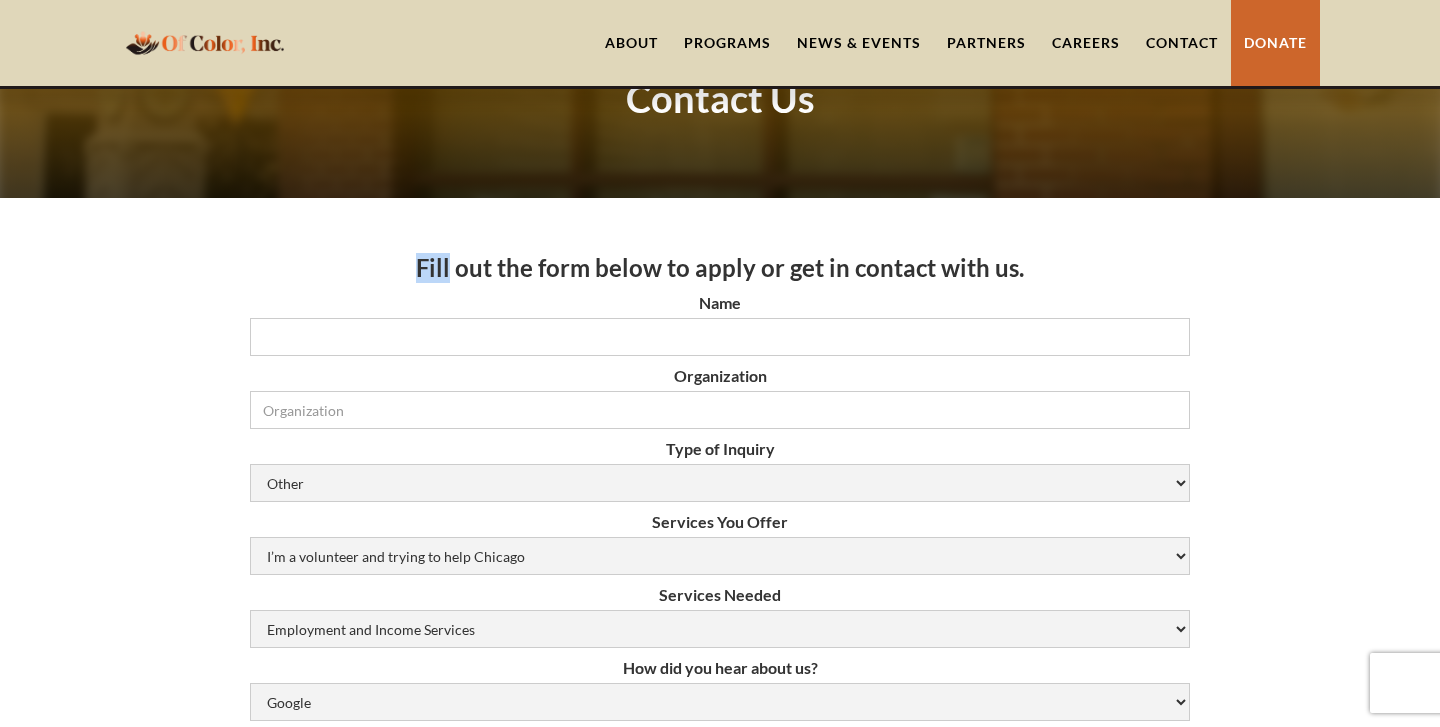 click on "Fill out the form below to apply or get in contact with us. Name Organization Type of Inquiry Need help to get a job Volunteer or Donation Partnership Other Services You Offer I’m a volunteer and trying to help Chicago Resume Help  Mock Interviewing Mentorship Job Opportunities Internship Opportunities N/A (Not Applicable) Services Needed Employment and Income Services Flexible Housing Pool Services HUD Housing Services Rapid Rehousing Services Veteran Employment Services Youth Employment Services N/A (Not Applicable) How did you hear about us?  Google Social Media Word of Mouth Other Email Address Phone Number Message Submit Thank you! Your submission has been received! Oops! Something went wrong while submitting the form. Our Location 2033 W. 95th St. Chicago, IL 60643" at bounding box center (720, 940) 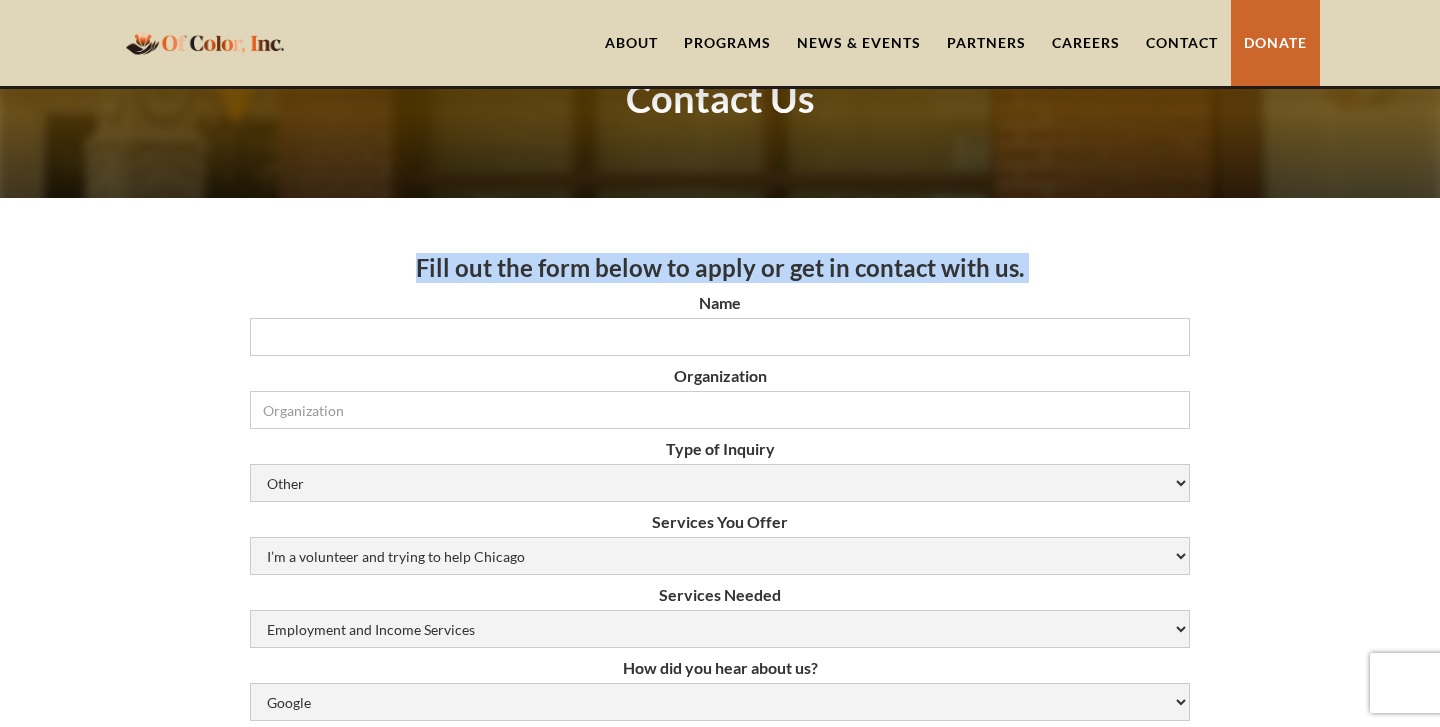 click on "Fill out the form below to apply or get in contact with us. Name Organization Type of Inquiry Need help to get a job Volunteer or Donation Partnership Other Services You Offer I’m a volunteer and trying to help Chicago Resume Help  Mock Interviewing Mentorship Job Opportunities Internship Opportunities N/A (Not Applicable) Services Needed Employment and Income Services Flexible Housing Pool Services HUD Housing Services Rapid Rehousing Services Veteran Employment Services Youth Employment Services N/A (Not Applicable) How did you hear about us?  Google Social Media Word of Mouth Other Email Address Phone Number Message Submit Thank you! Your submission has been received! Oops! Something went wrong while submitting the form. Our Location 2033 W. 95th St. Chicago, IL 60643" at bounding box center (720, 940) 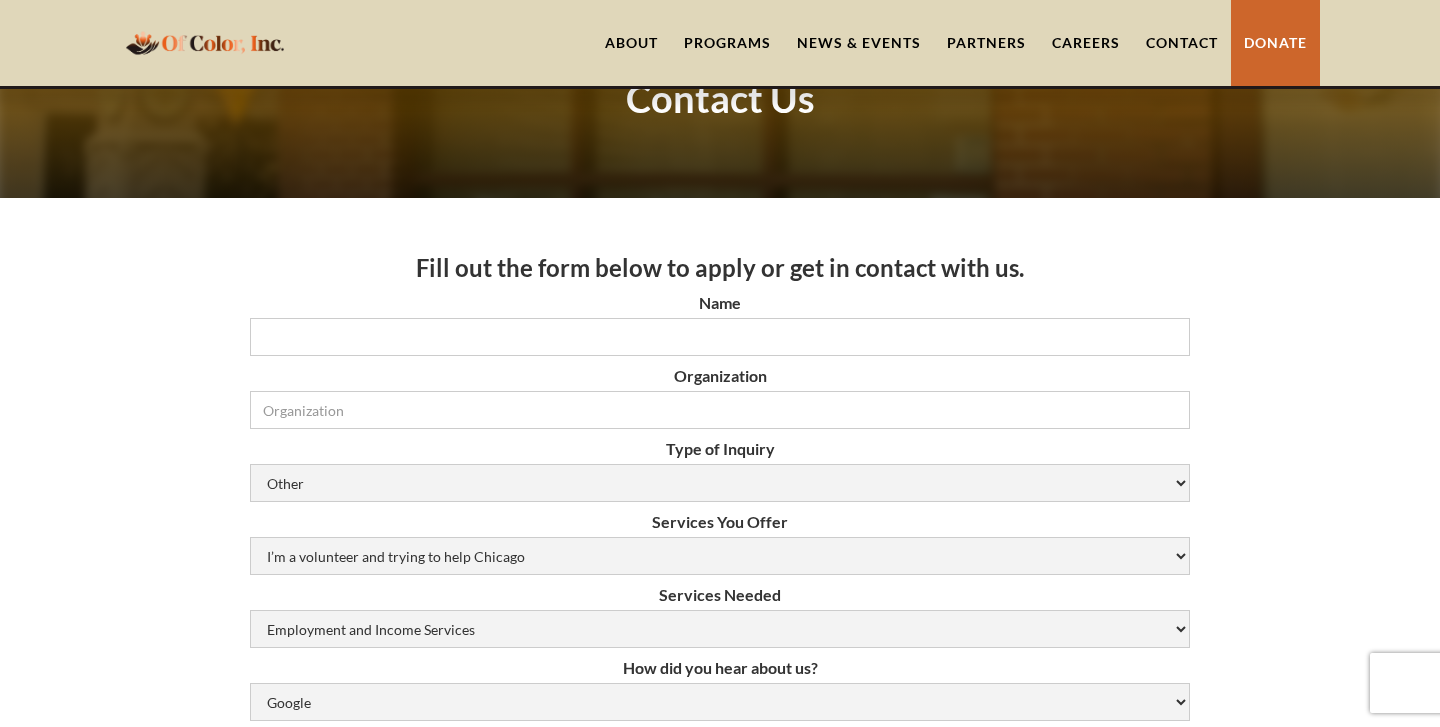 click on "Fill out the form below to apply or get in contact with us." at bounding box center (720, 268) 